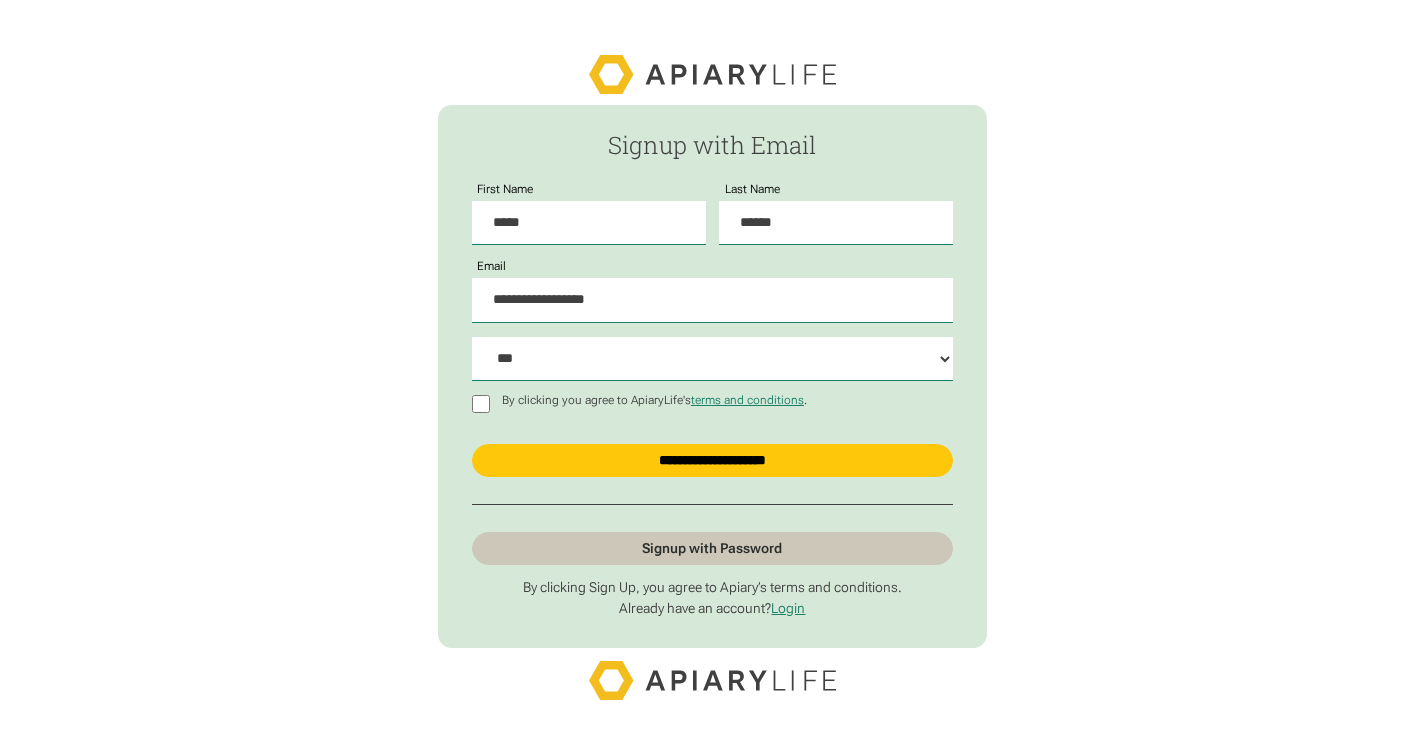 select on "***" 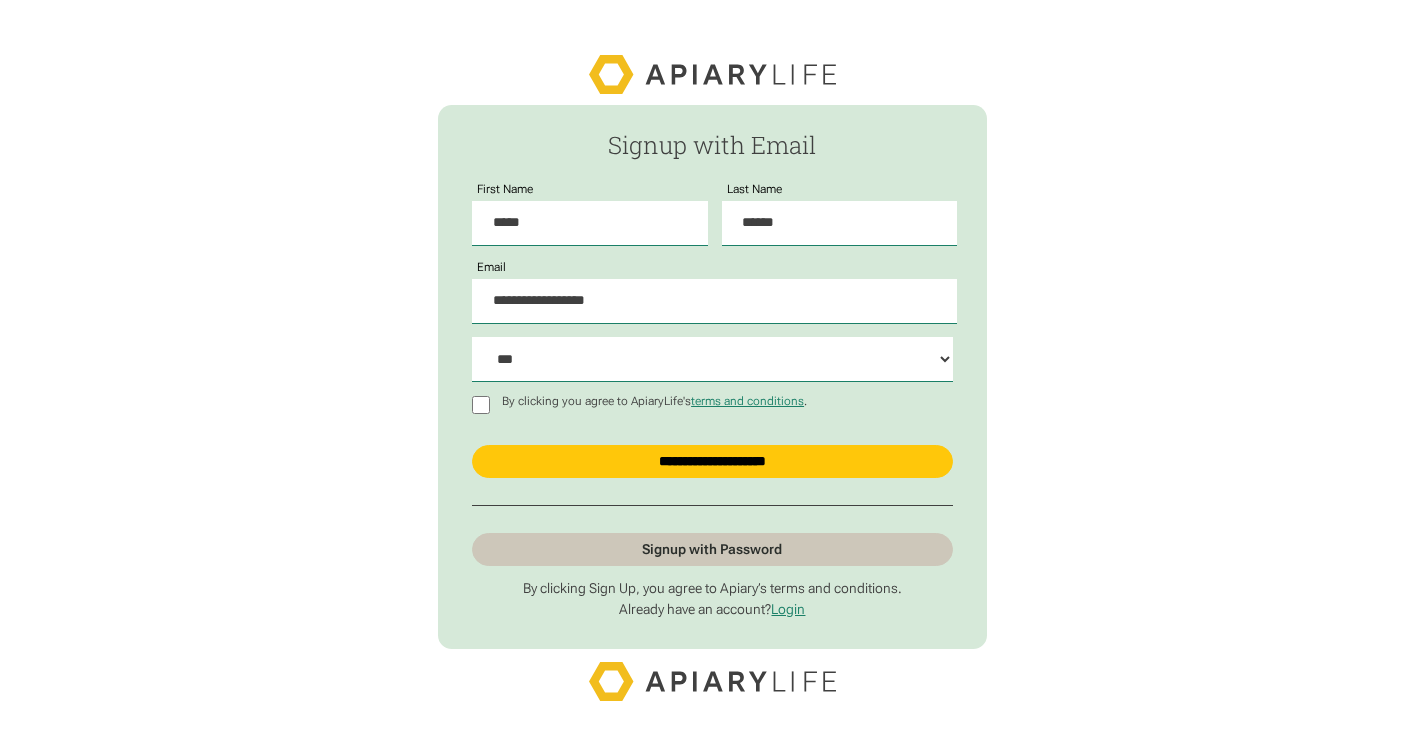 scroll, scrollTop: 0, scrollLeft: 0, axis: both 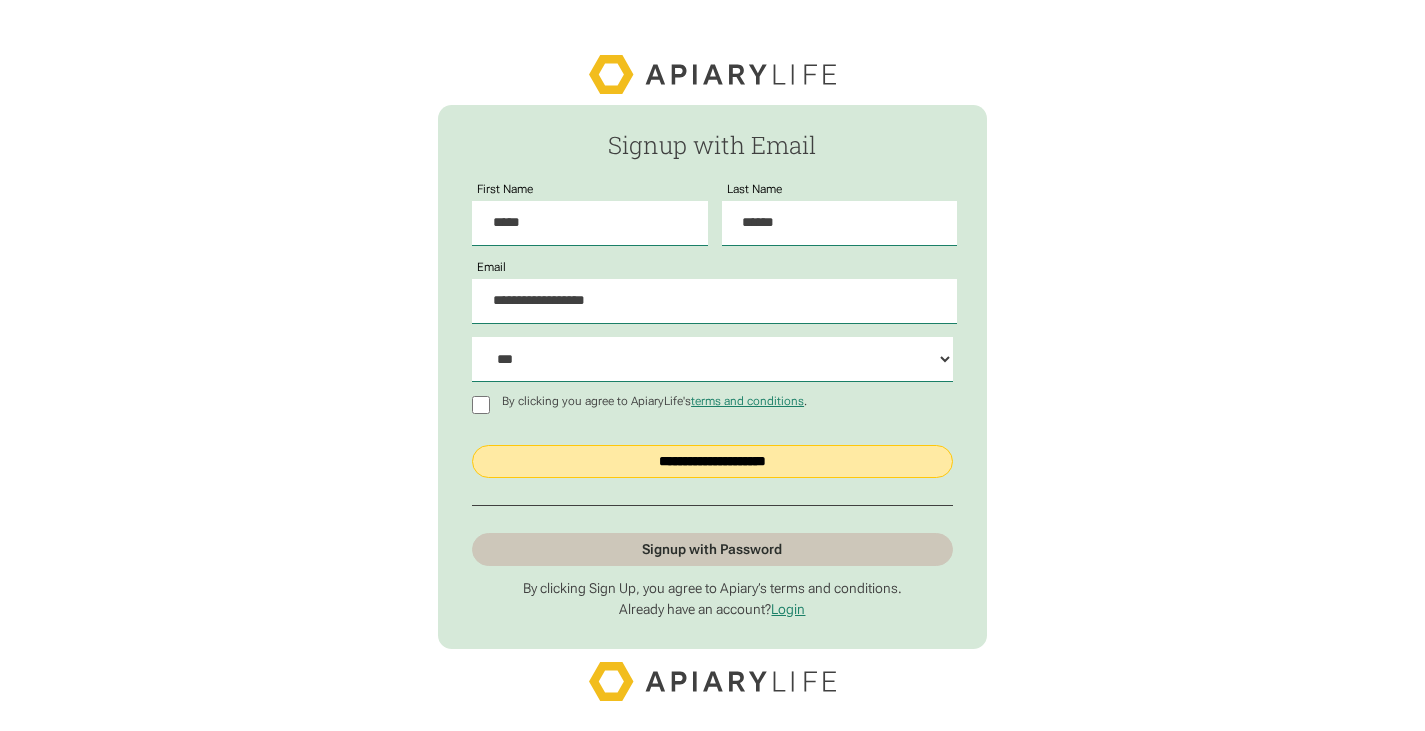 click on "**********" at bounding box center [712, 461] 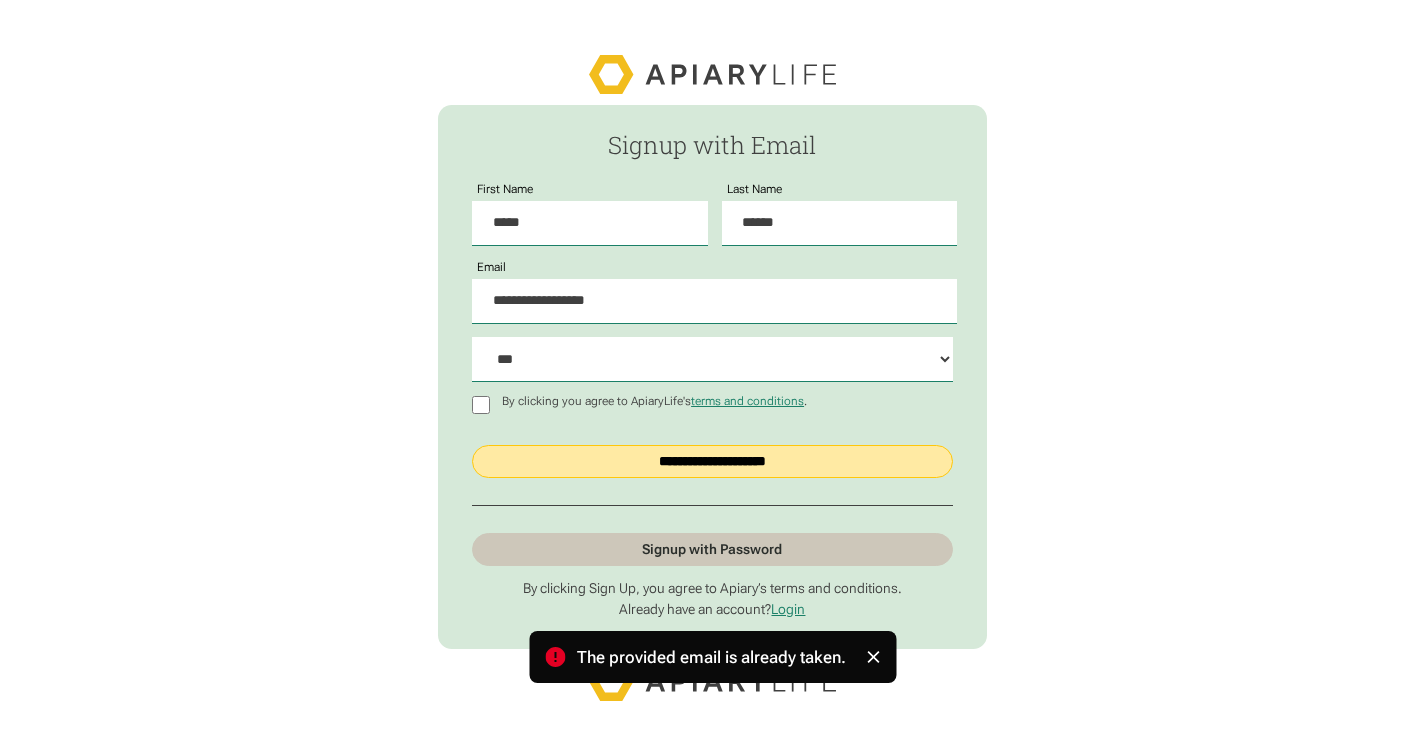 click on "**********" at bounding box center [712, 461] 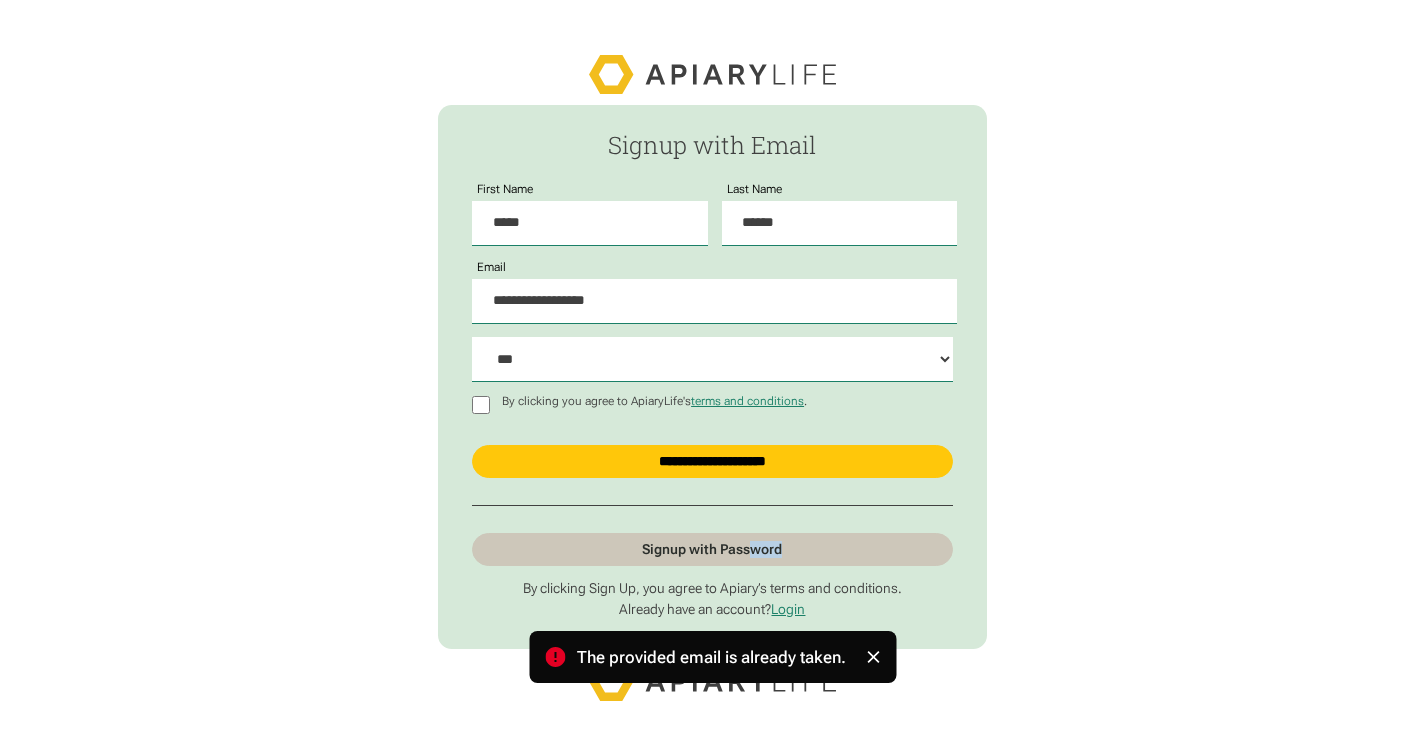 drag, startPoint x: 957, startPoint y: 523, endPoint x: 753, endPoint y: 550, distance: 205.779 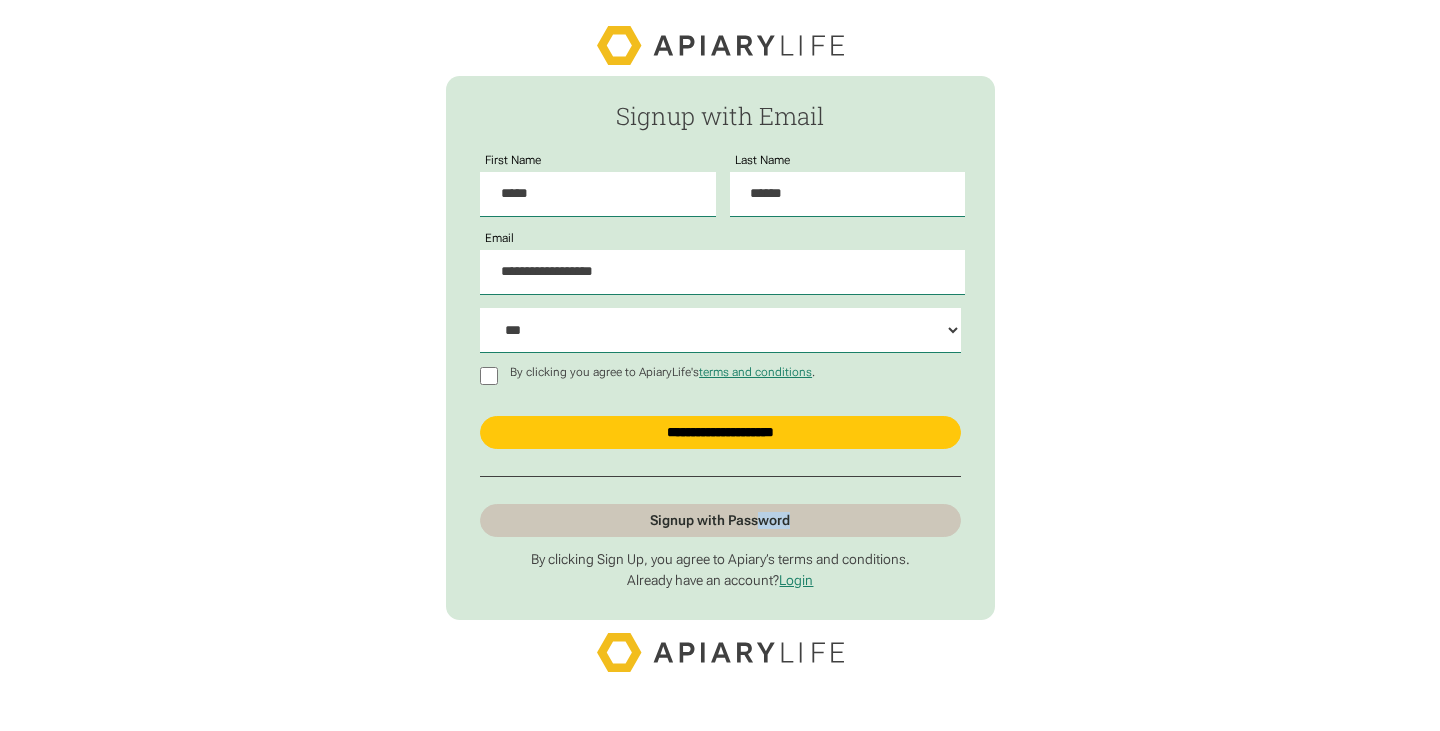scroll, scrollTop: 0, scrollLeft: 0, axis: both 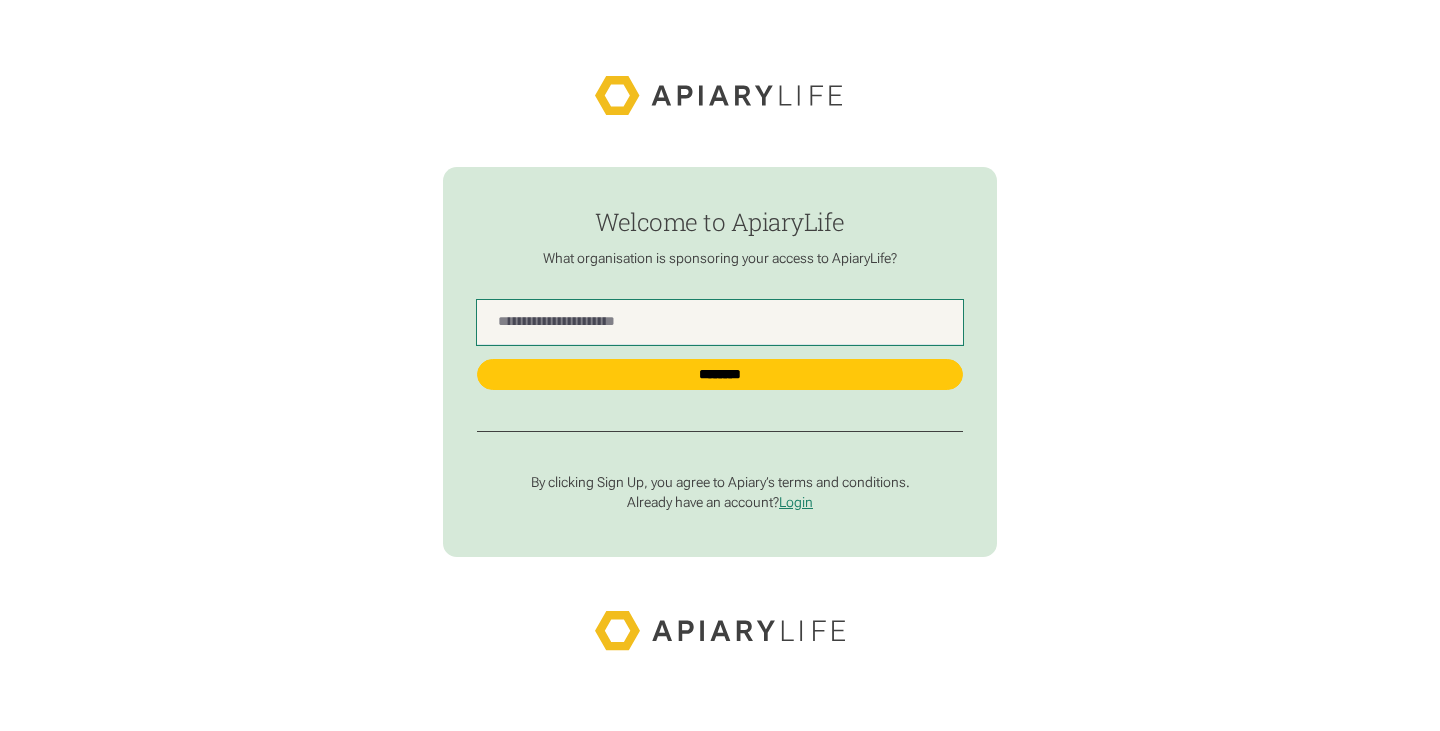 click at bounding box center (719, 322) 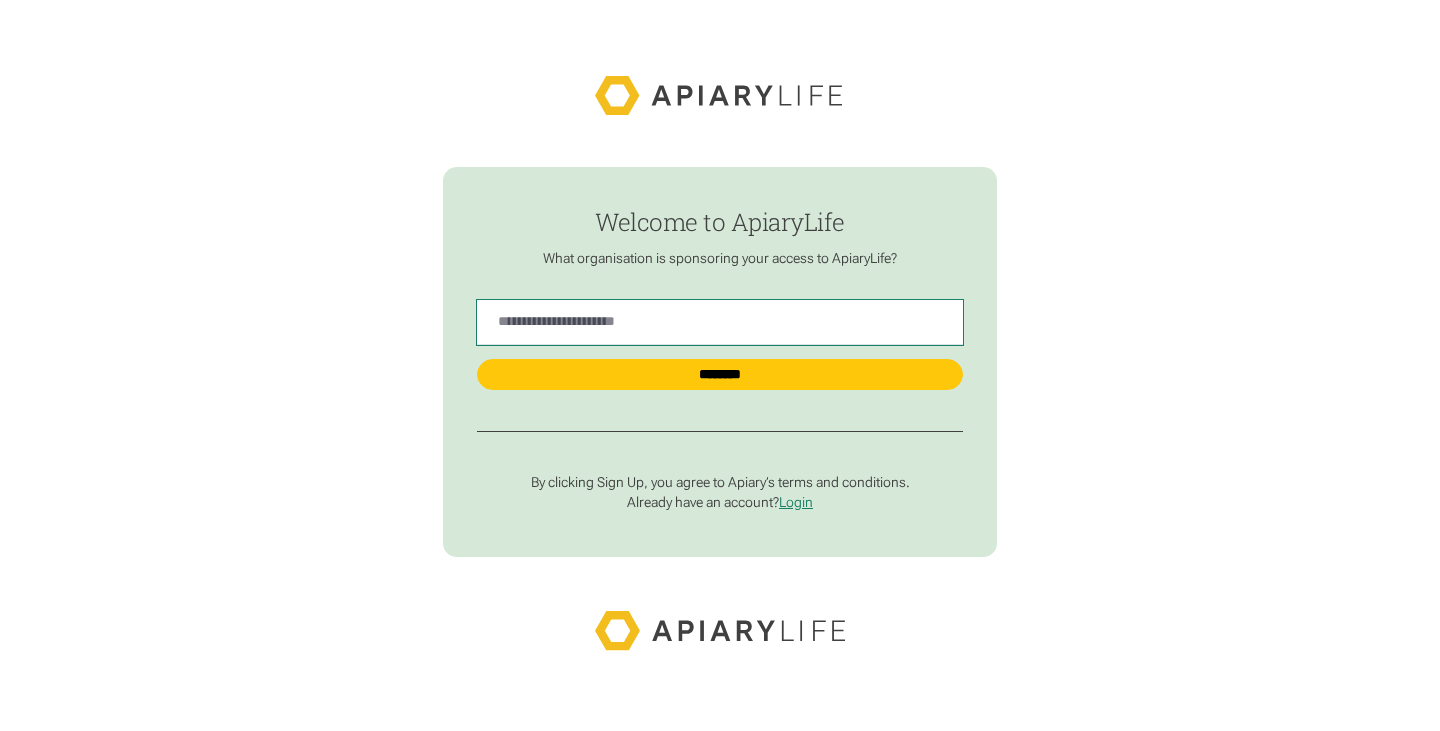 type on "******" 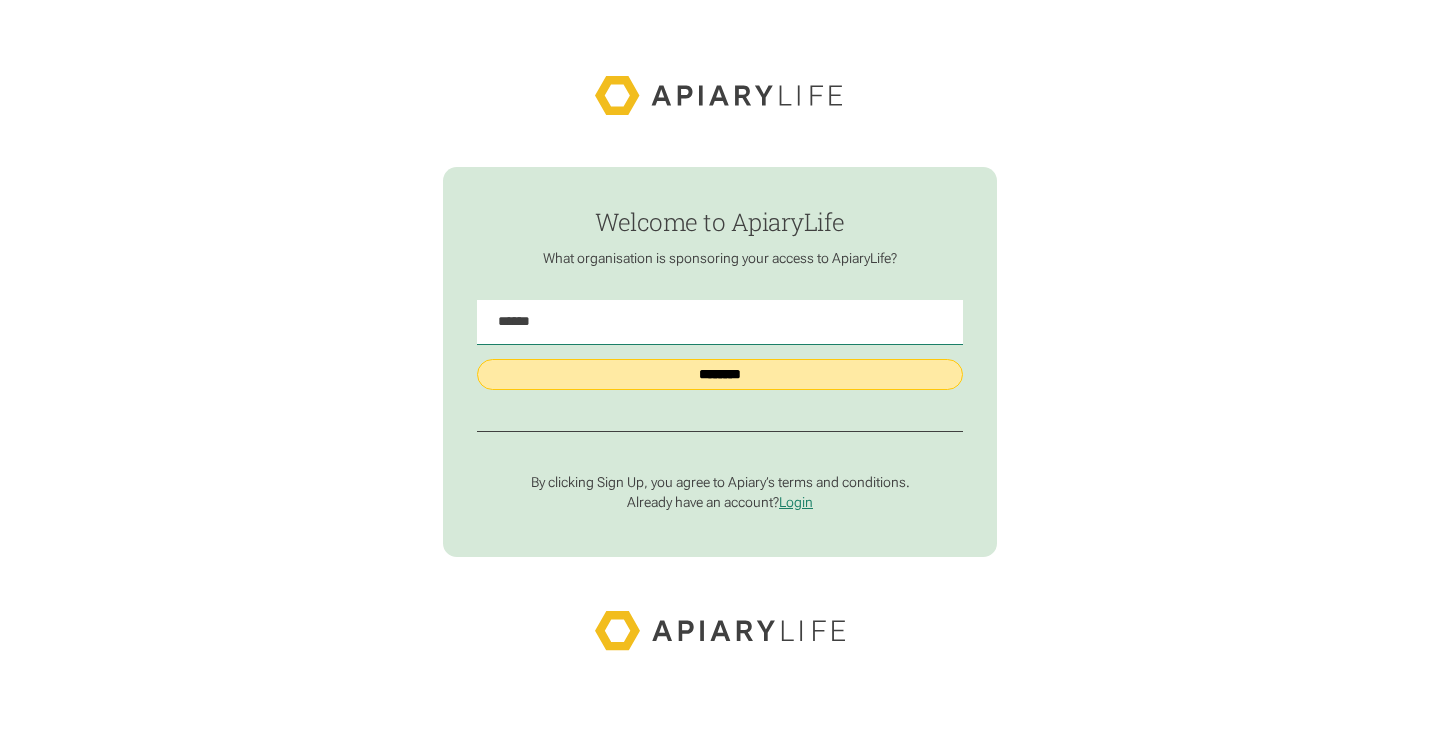 click on "********" at bounding box center [719, 374] 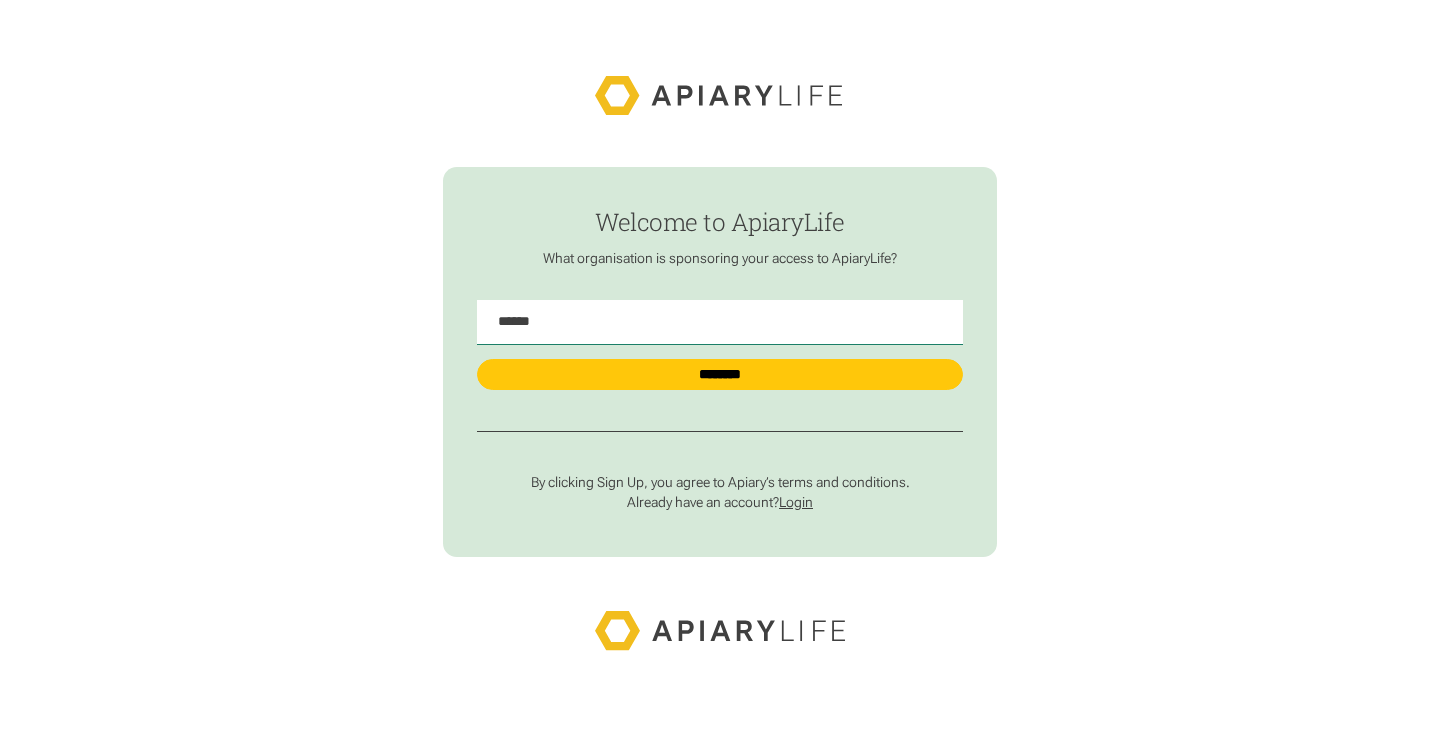 click on "Login" at bounding box center (796, 502) 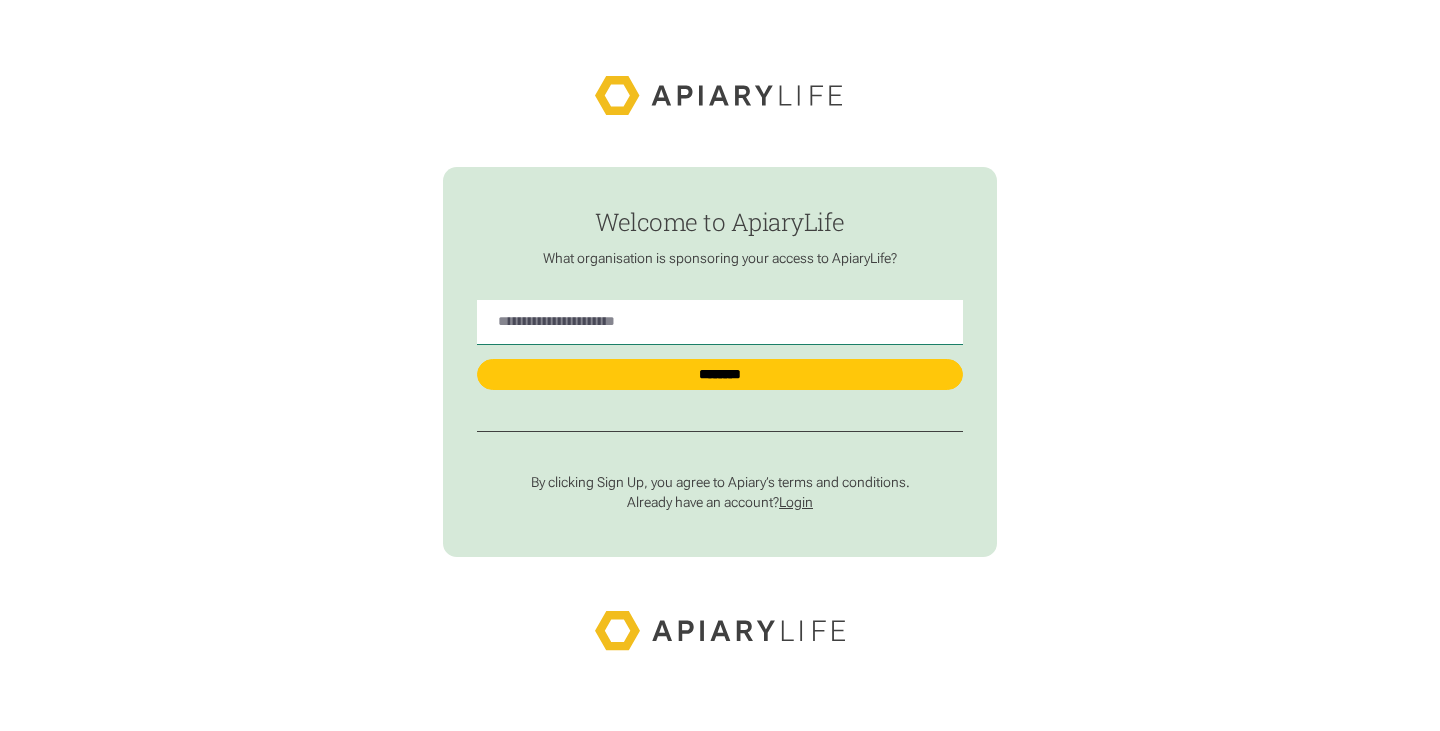 click on "Login" at bounding box center (796, 502) 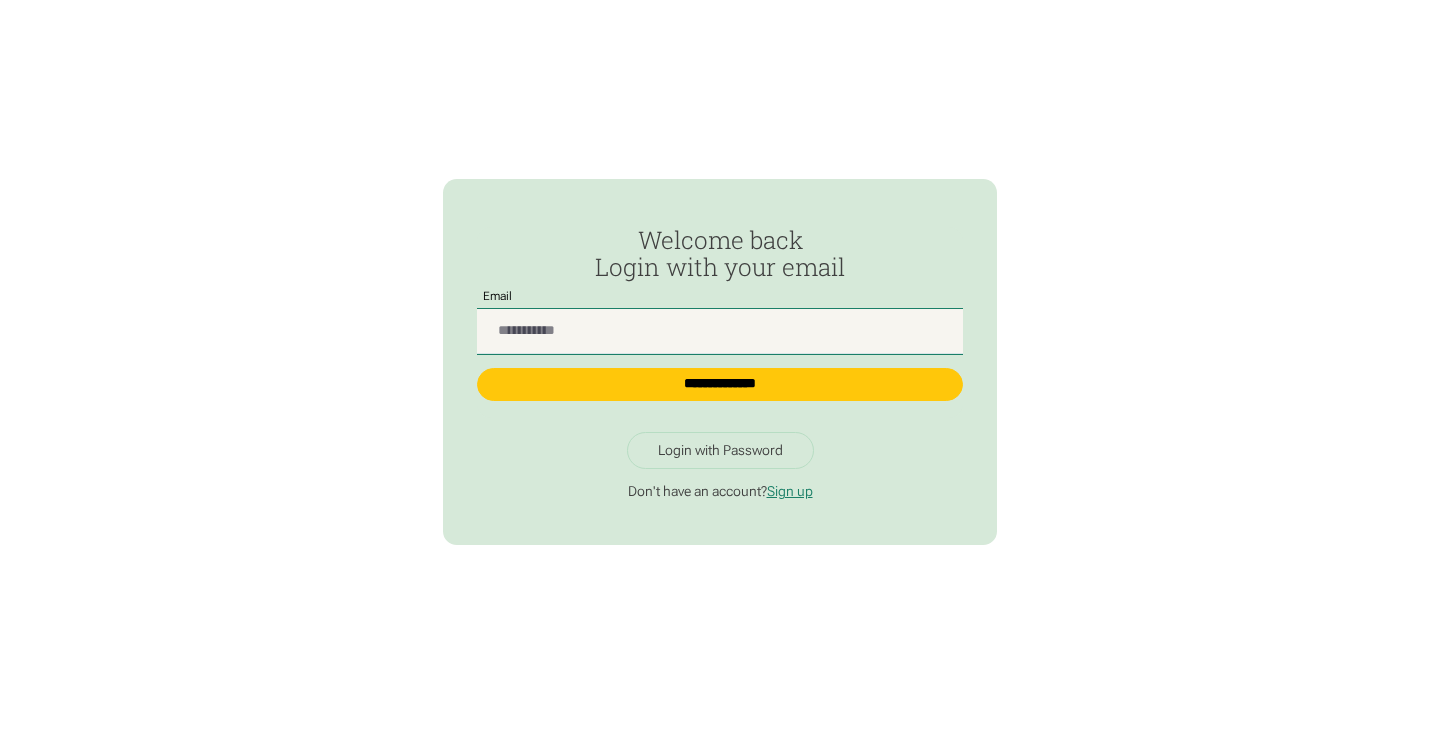 click at bounding box center (719, 331) 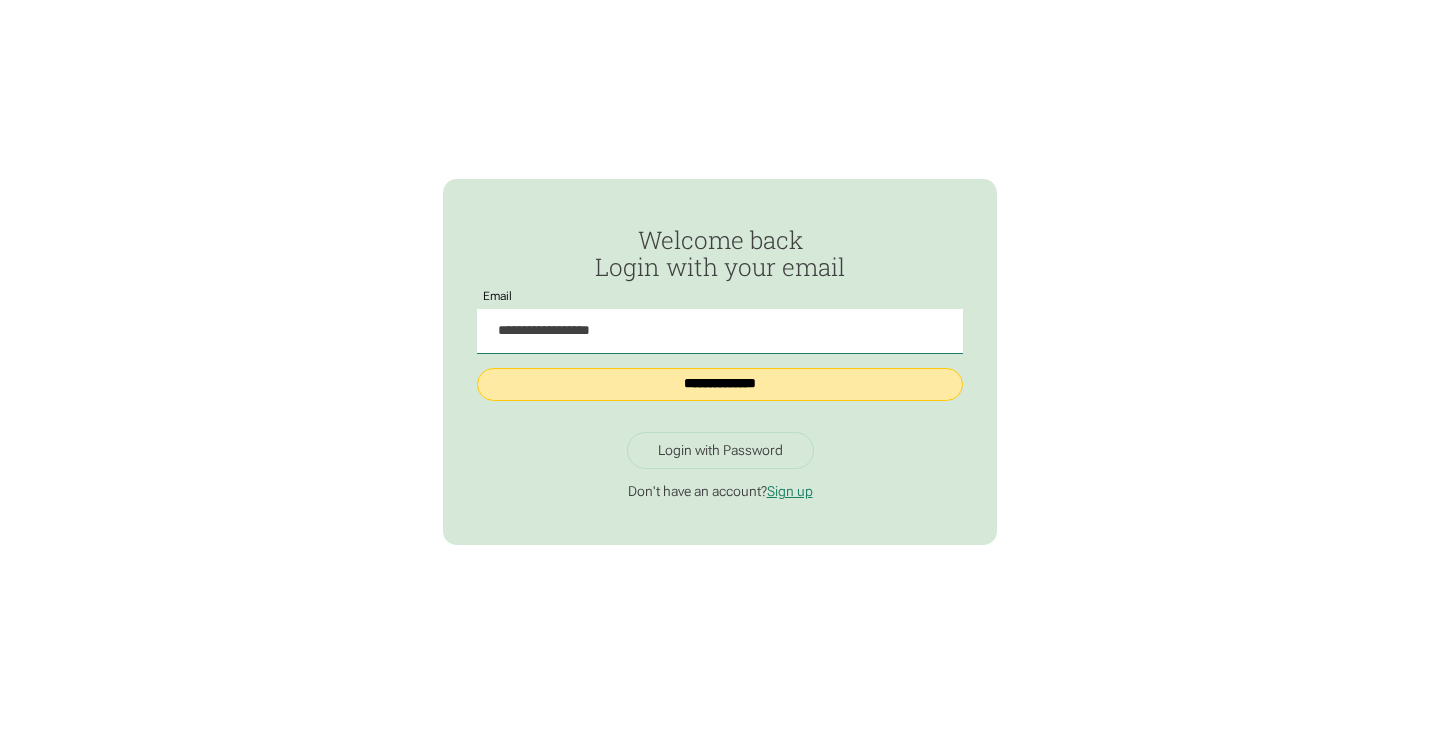 click on "**********" at bounding box center (719, 384) 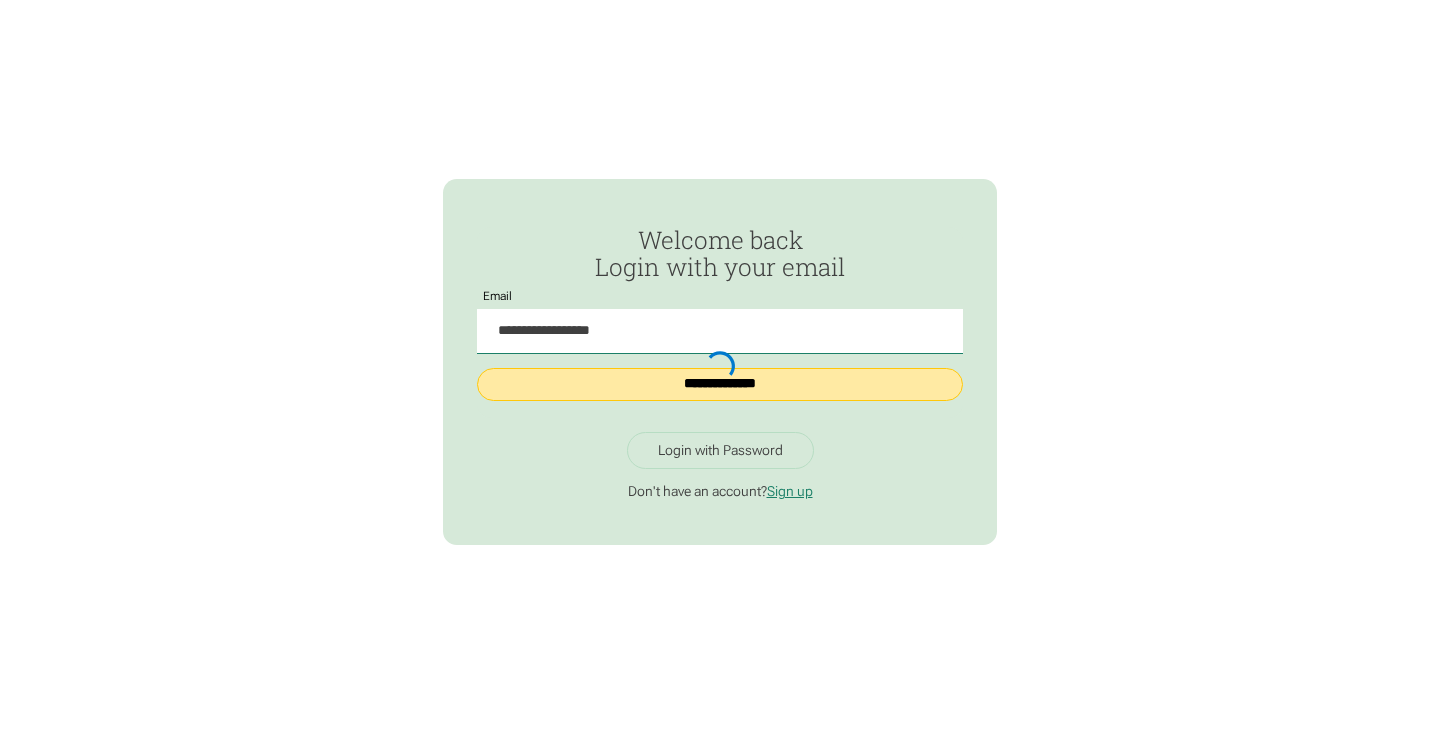 type on "**********" 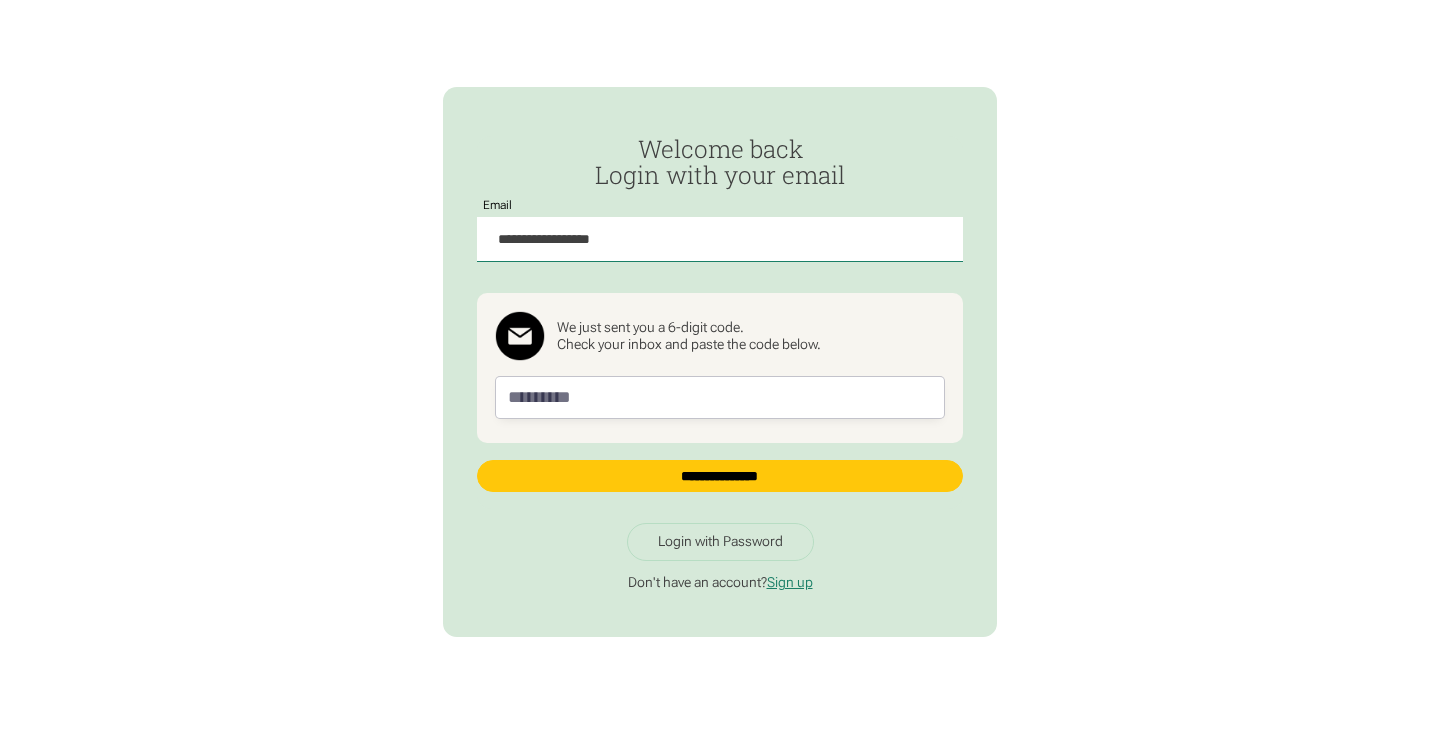 click on "Login with Password" at bounding box center (720, 541) 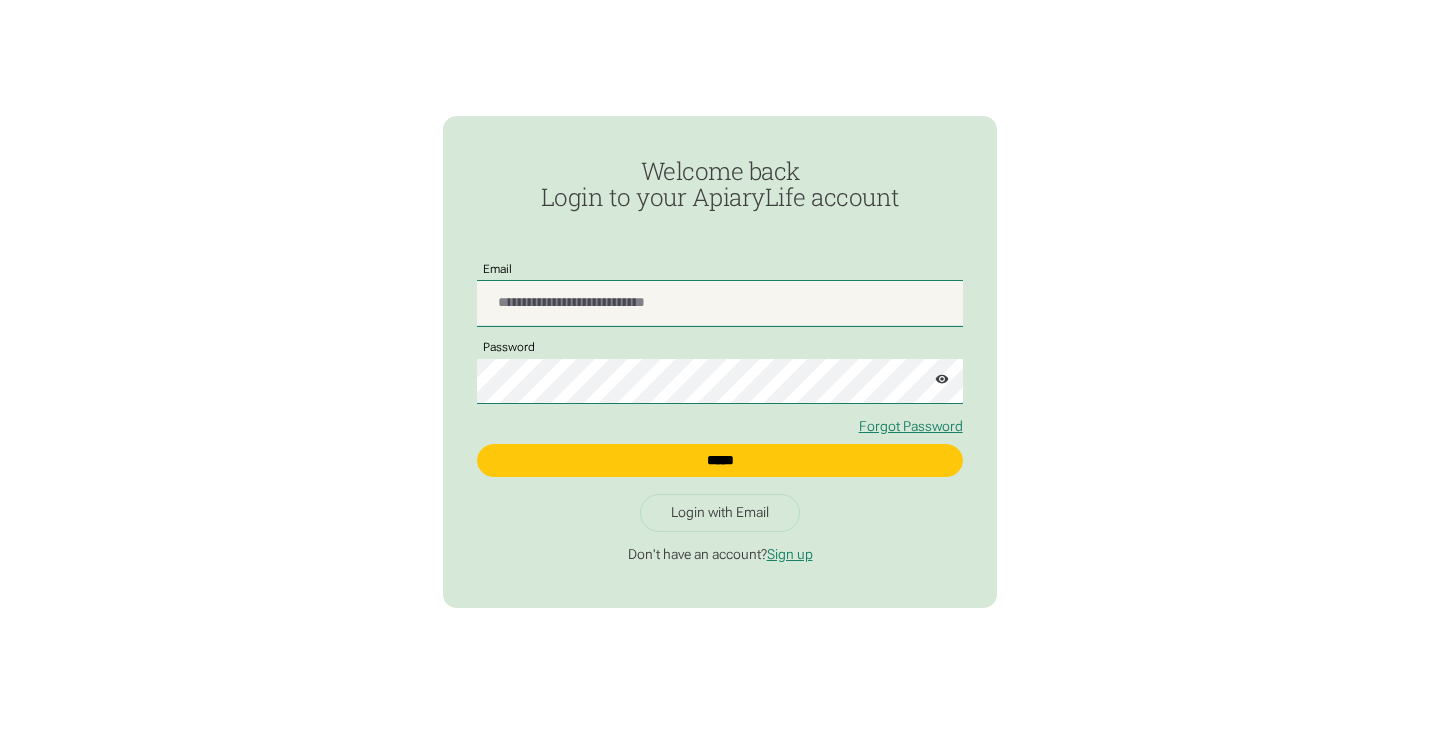 click at bounding box center [719, 303] 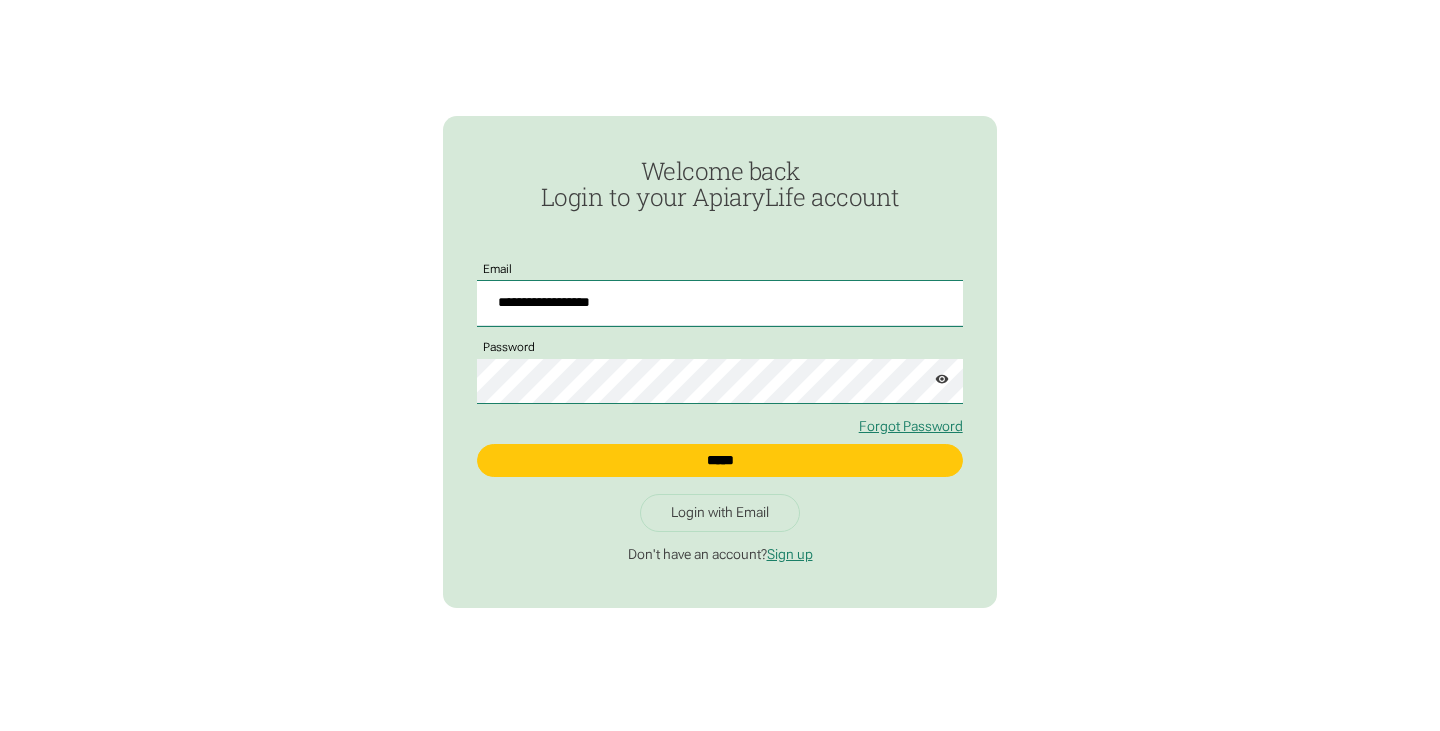 type on "**********" 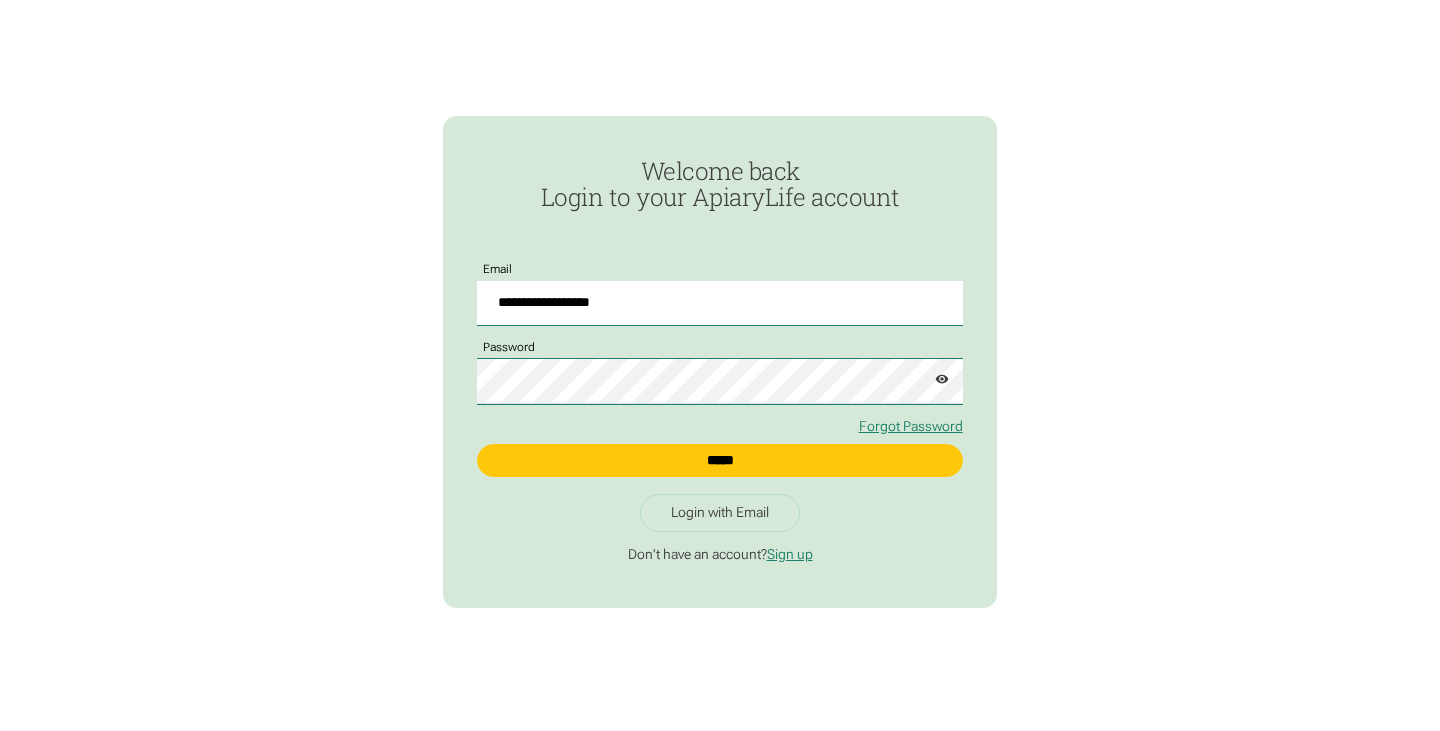 click at bounding box center (942, 372) 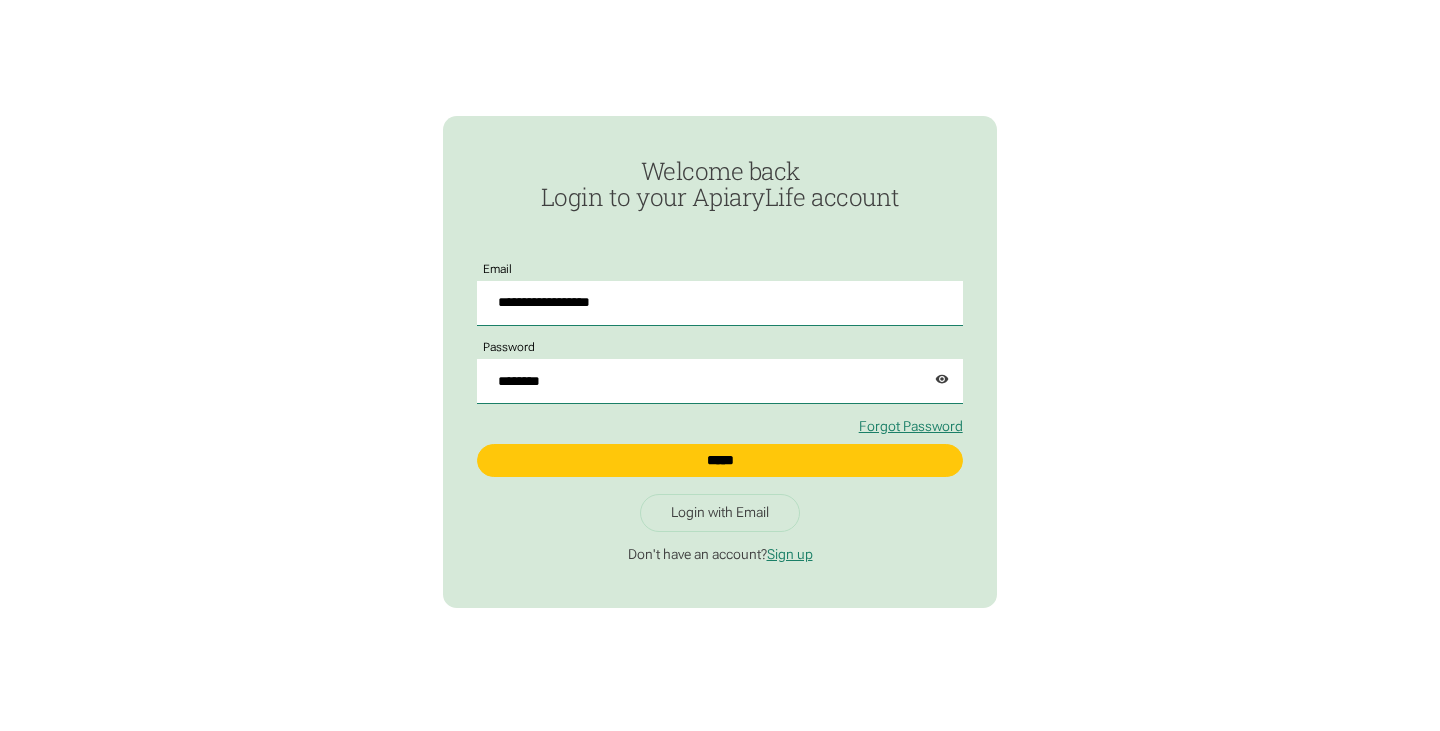 click on "**********" at bounding box center [719, 365] 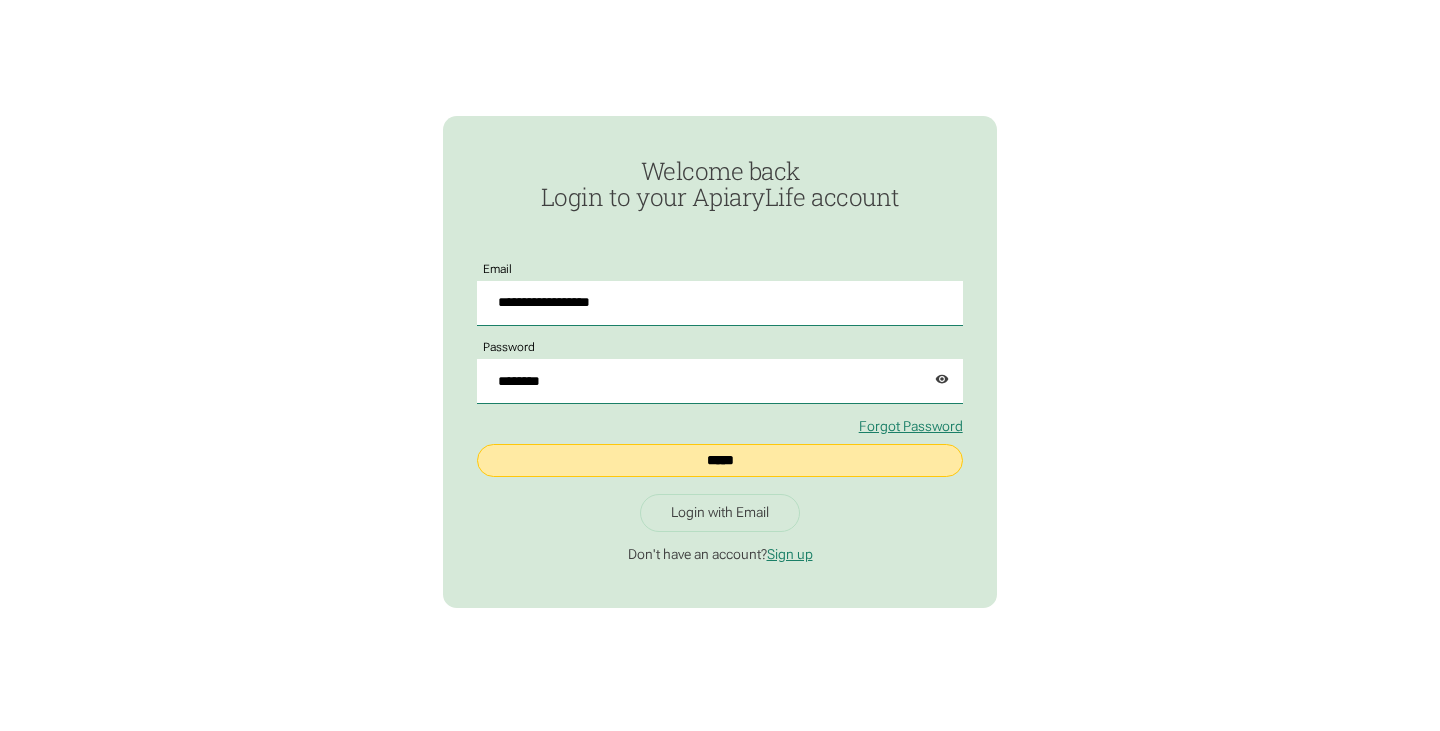 click on "*****" at bounding box center (719, 460) 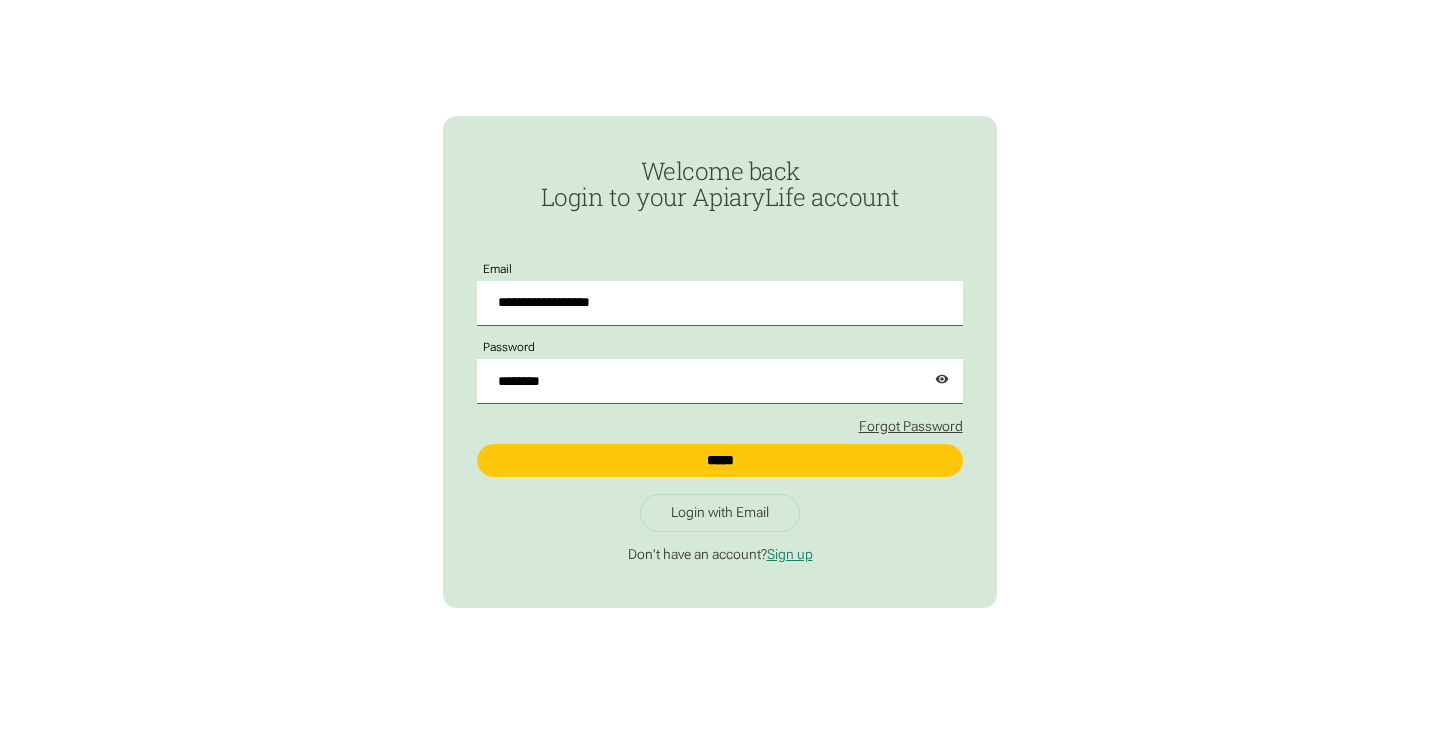 click on "Forgot Password" at bounding box center (911, 426) 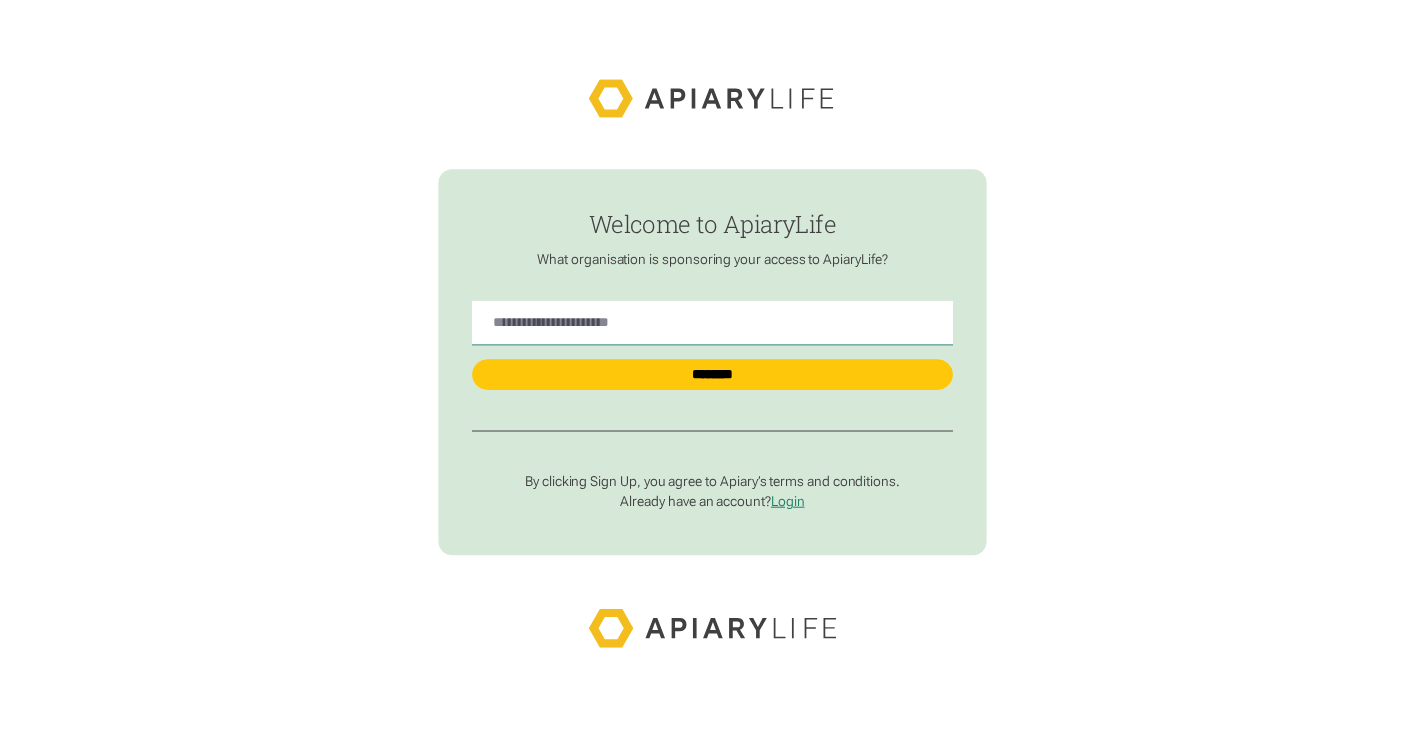 scroll, scrollTop: 0, scrollLeft: 0, axis: both 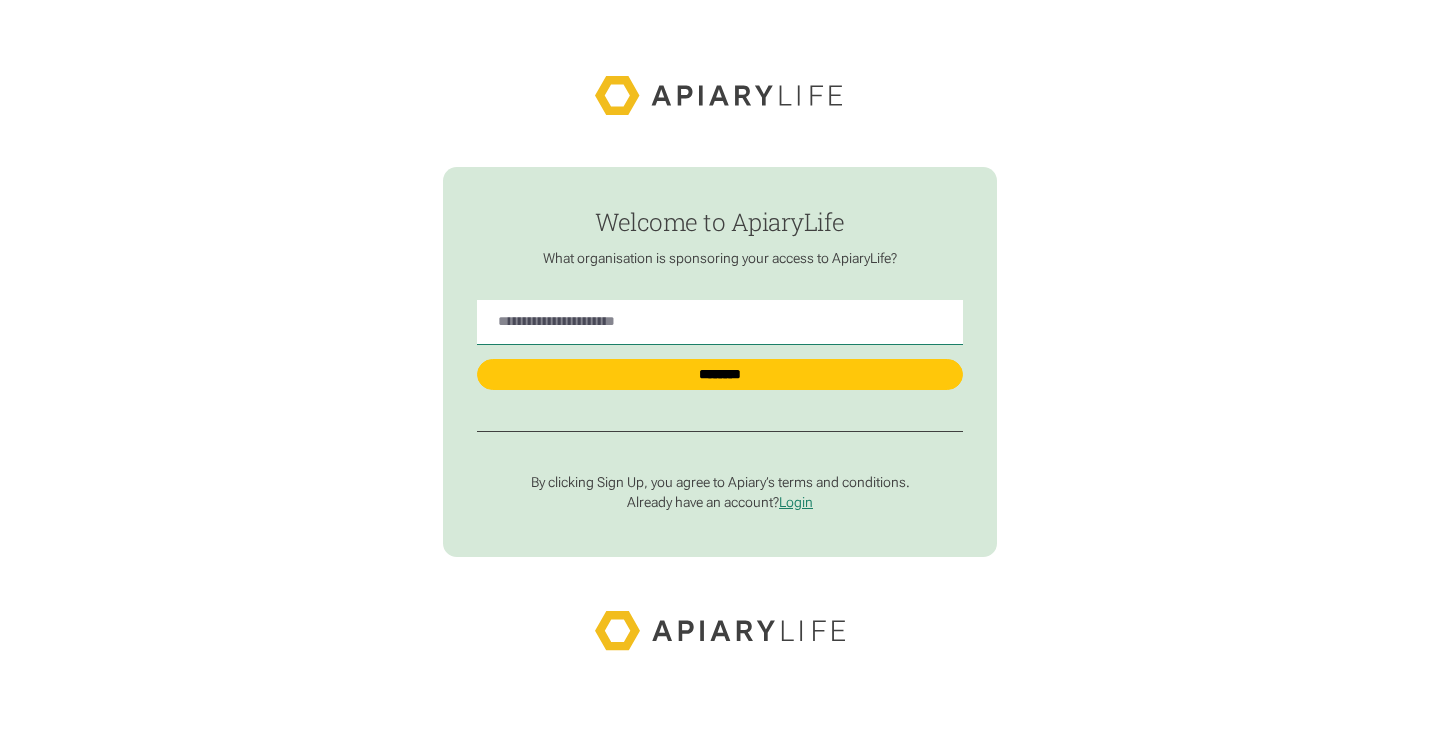 click at bounding box center (719, 320) 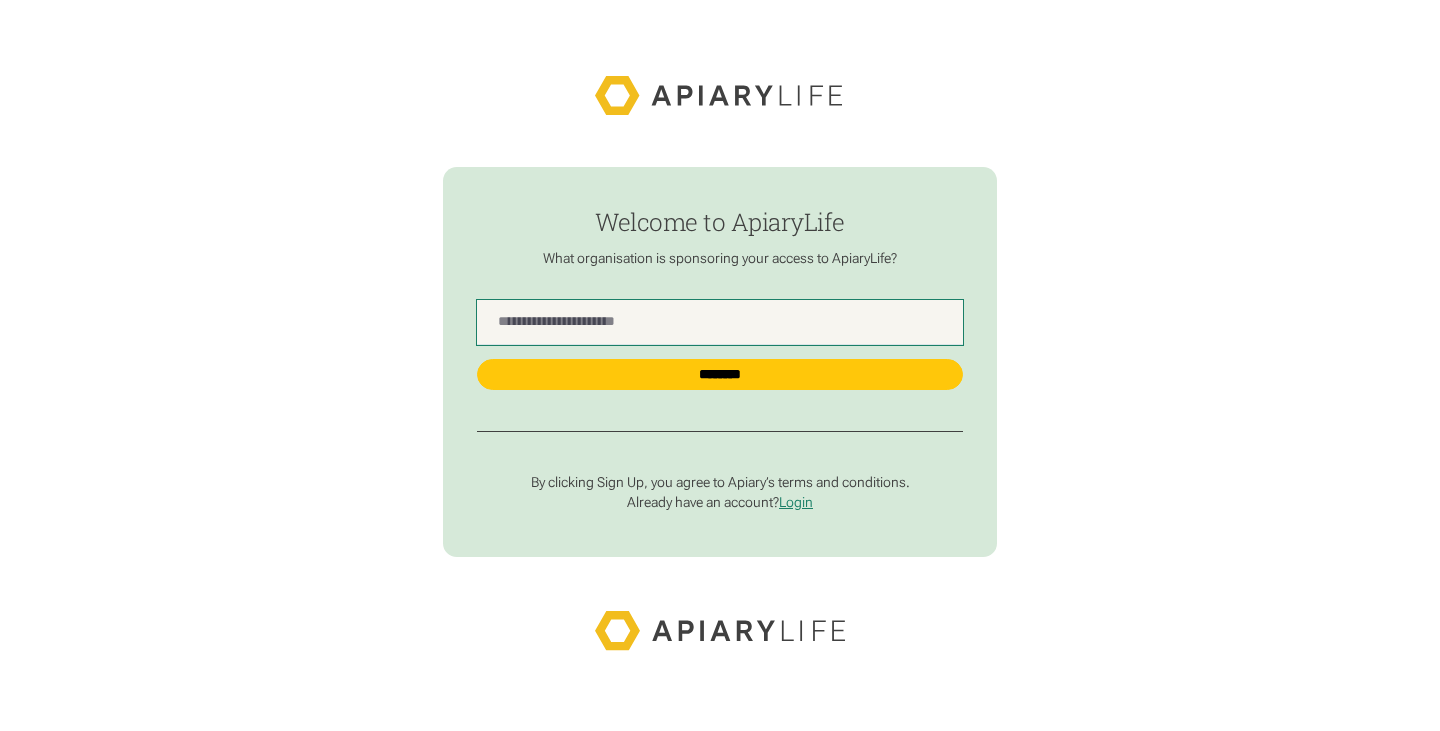 click at bounding box center [719, 322] 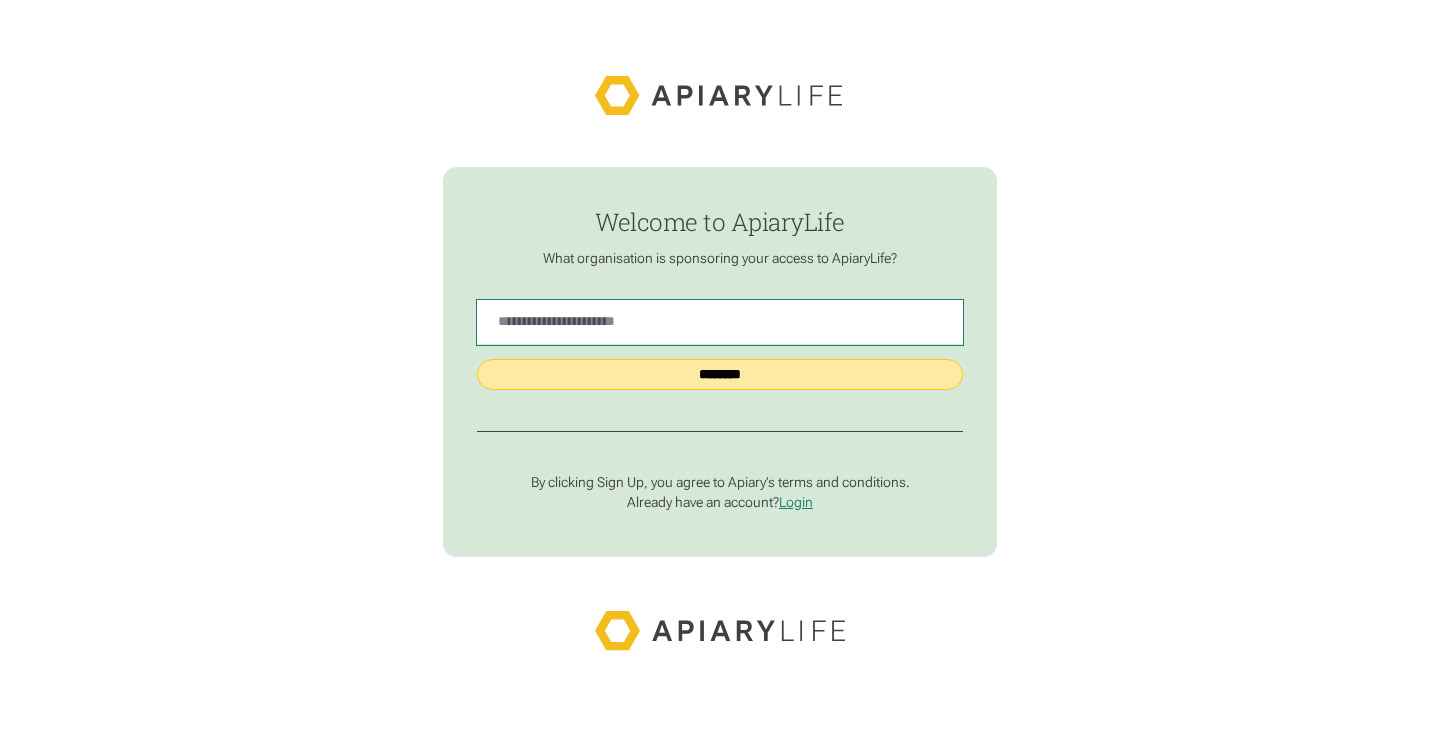 type on "******" 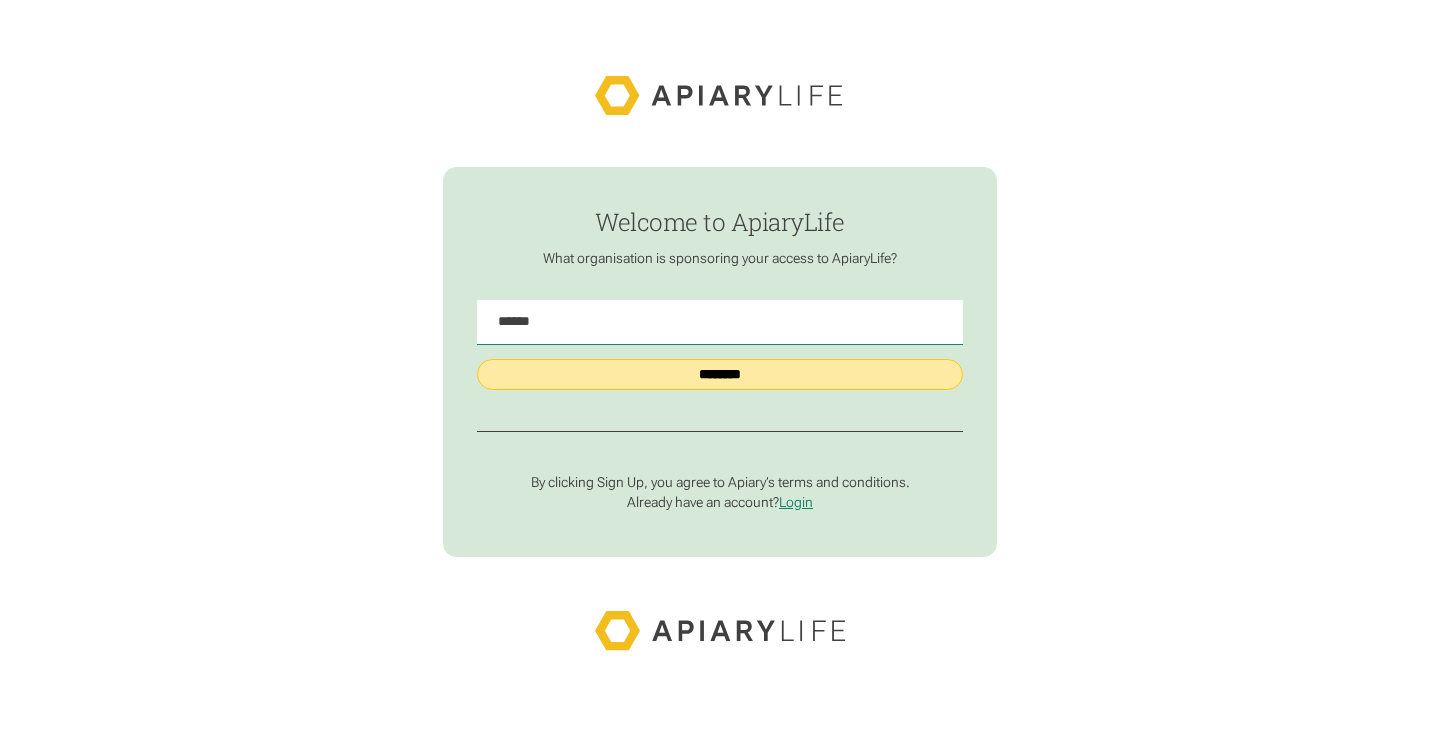 click on "********" at bounding box center [719, 374] 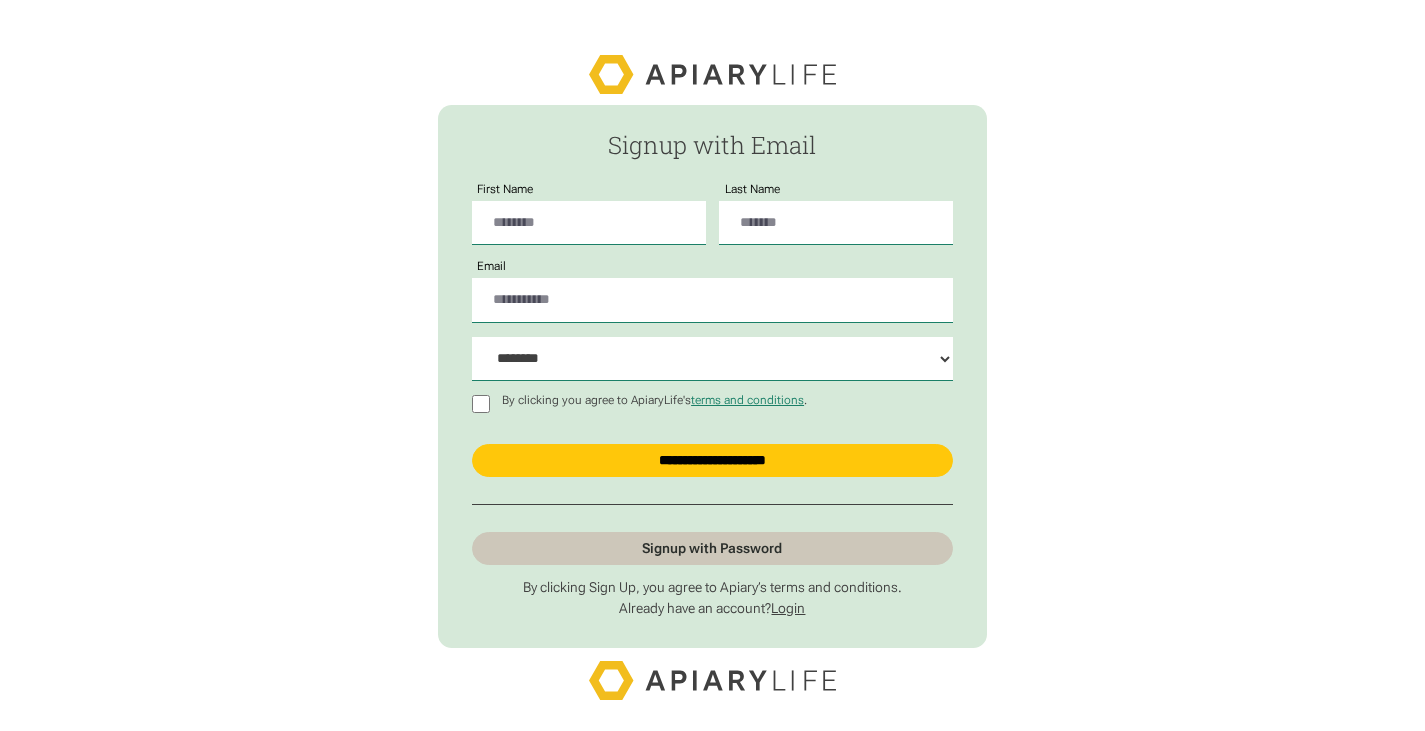 click on "Login" at bounding box center [788, 608] 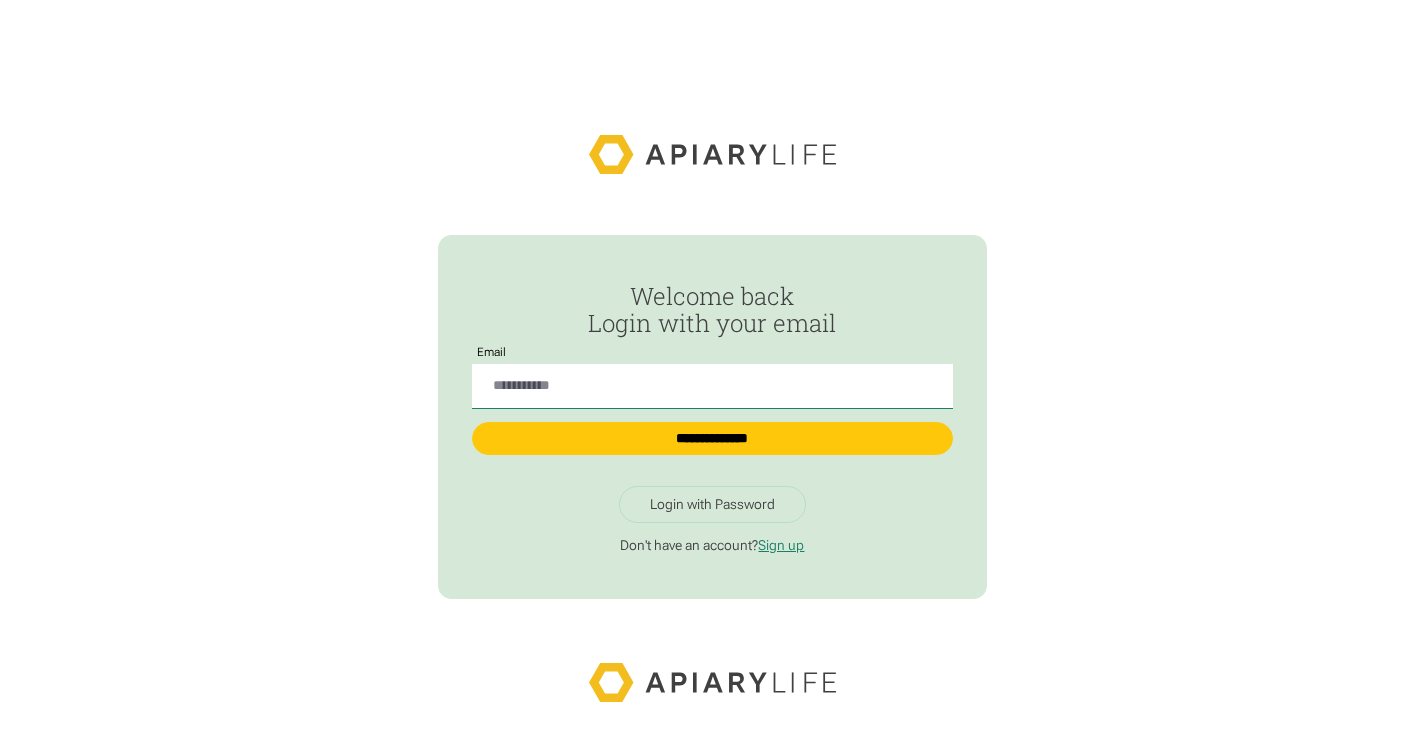 scroll, scrollTop: 0, scrollLeft: 0, axis: both 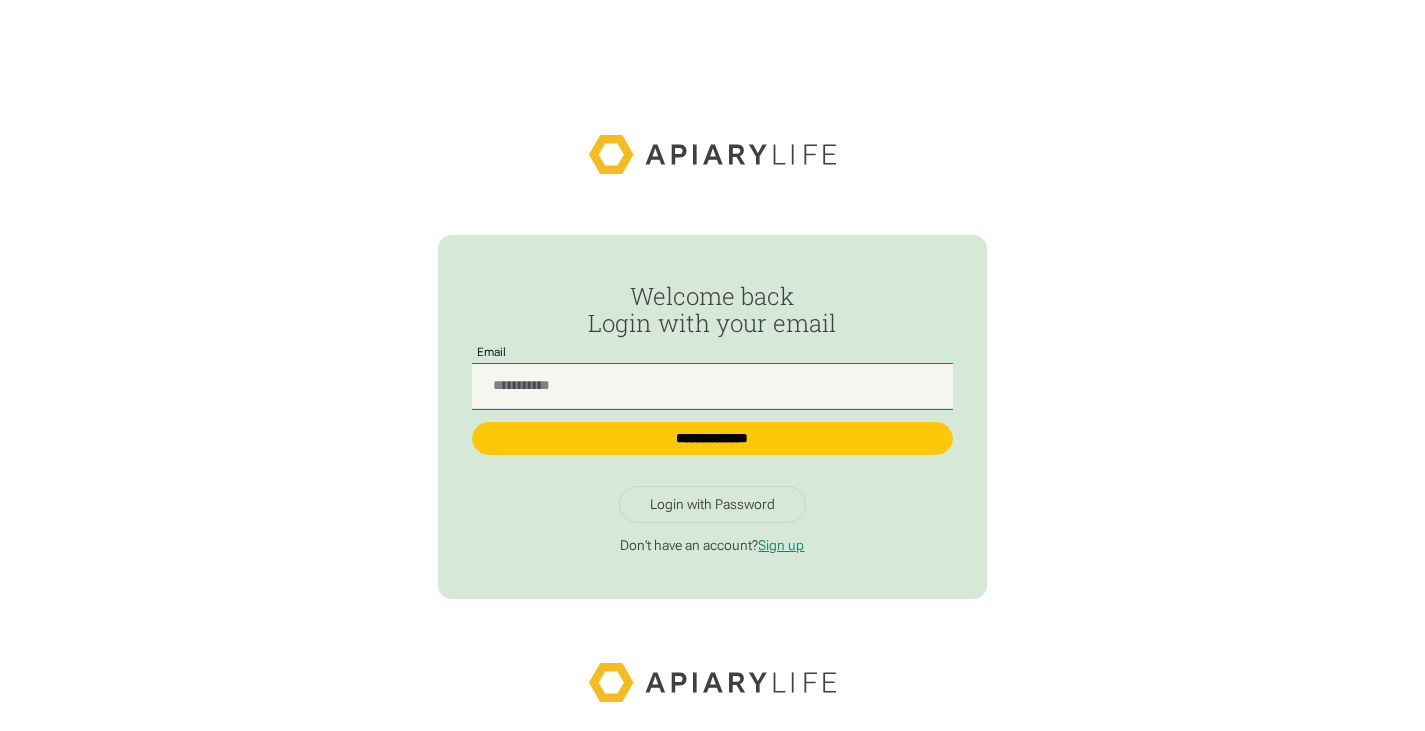 click at bounding box center [712, 386] 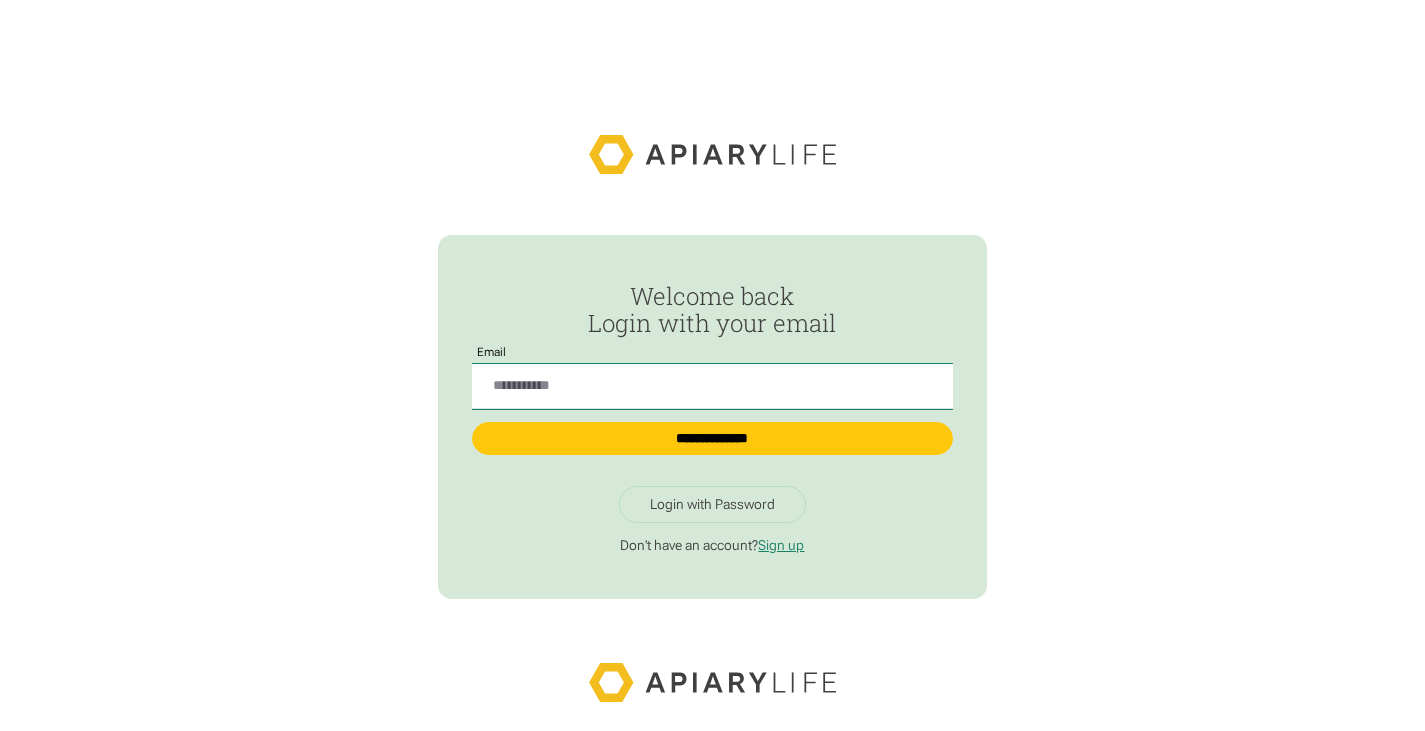 type on "**********" 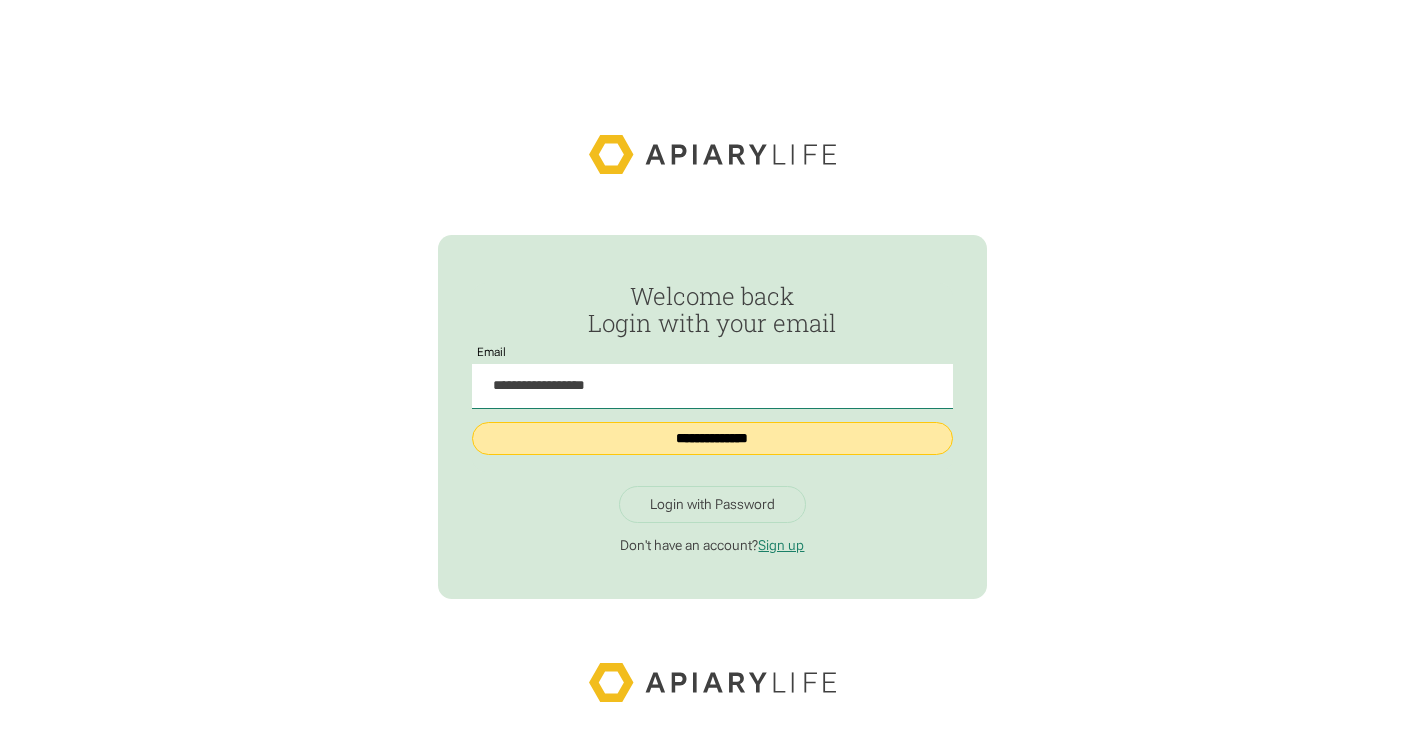 click on "**********" at bounding box center [712, 438] 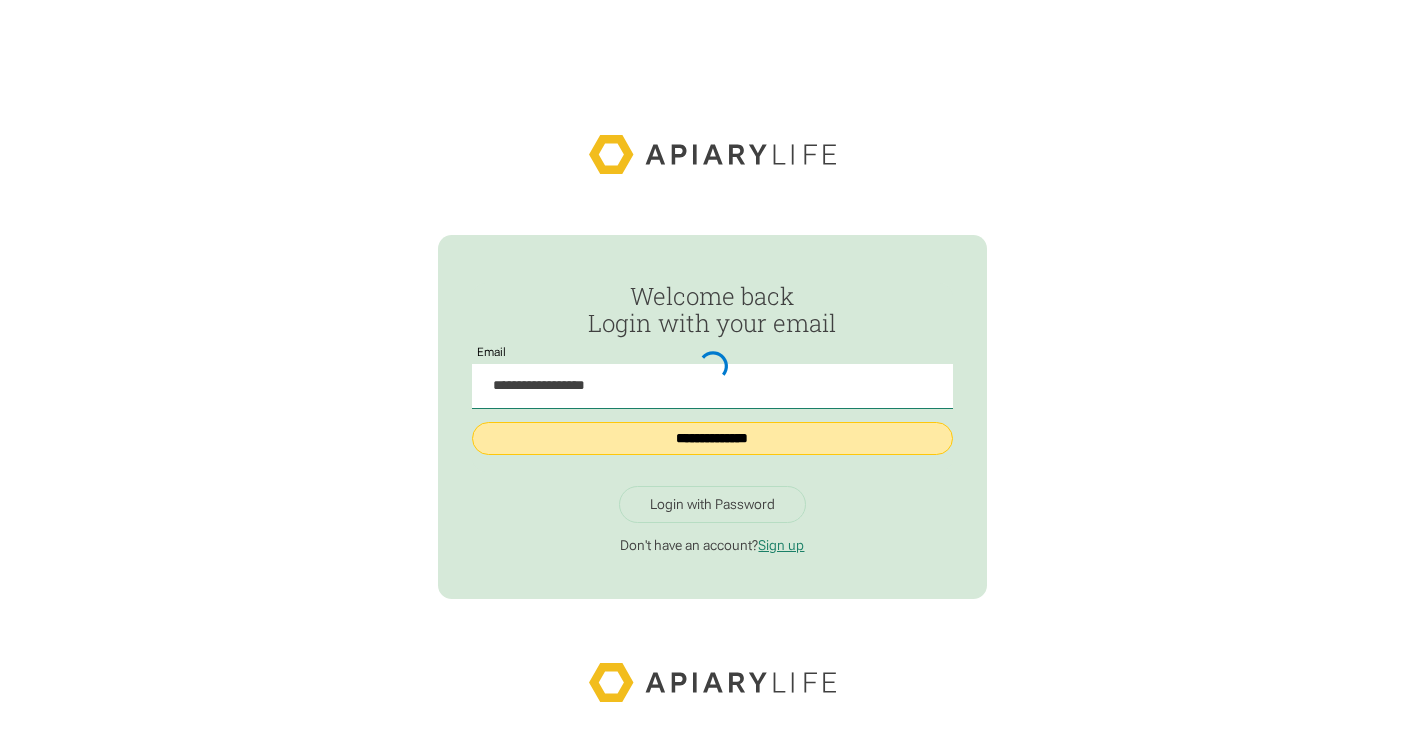 type on "**********" 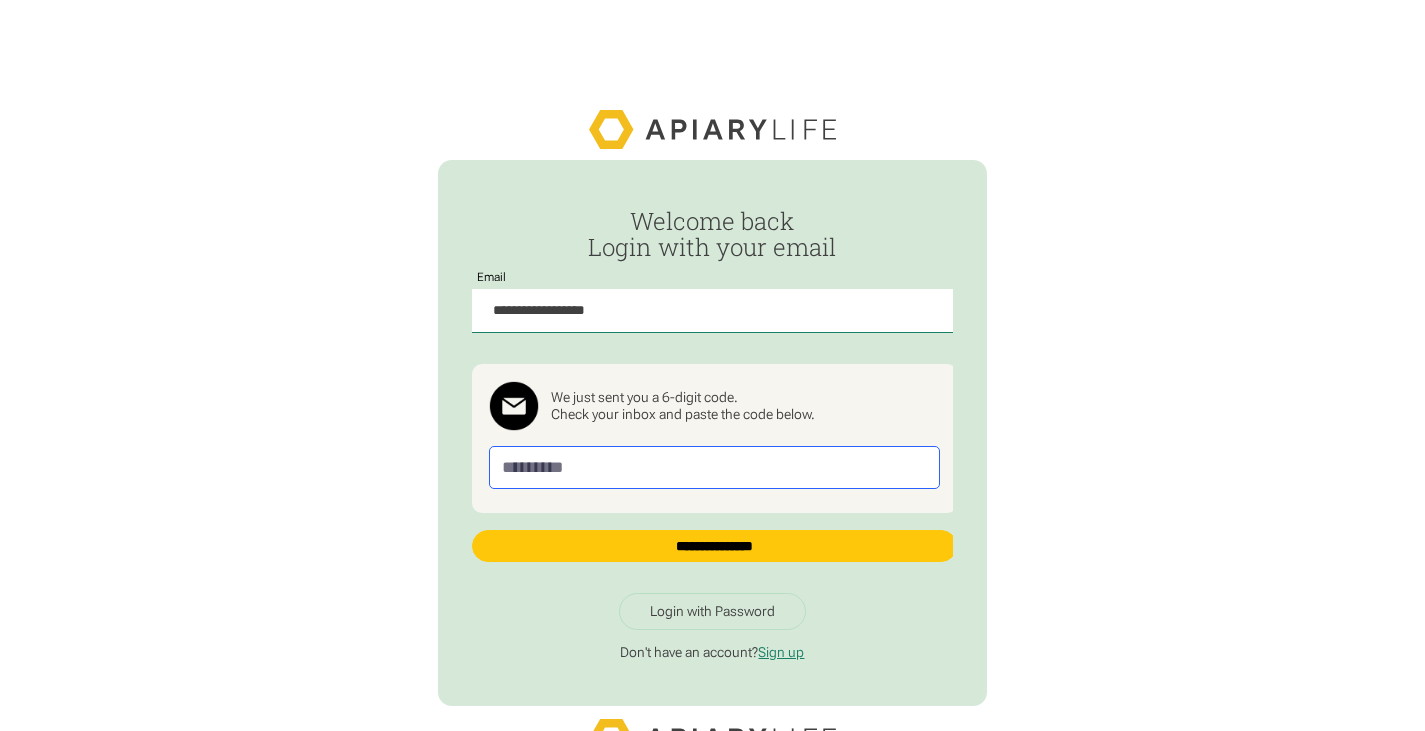 click at bounding box center [714, 467] 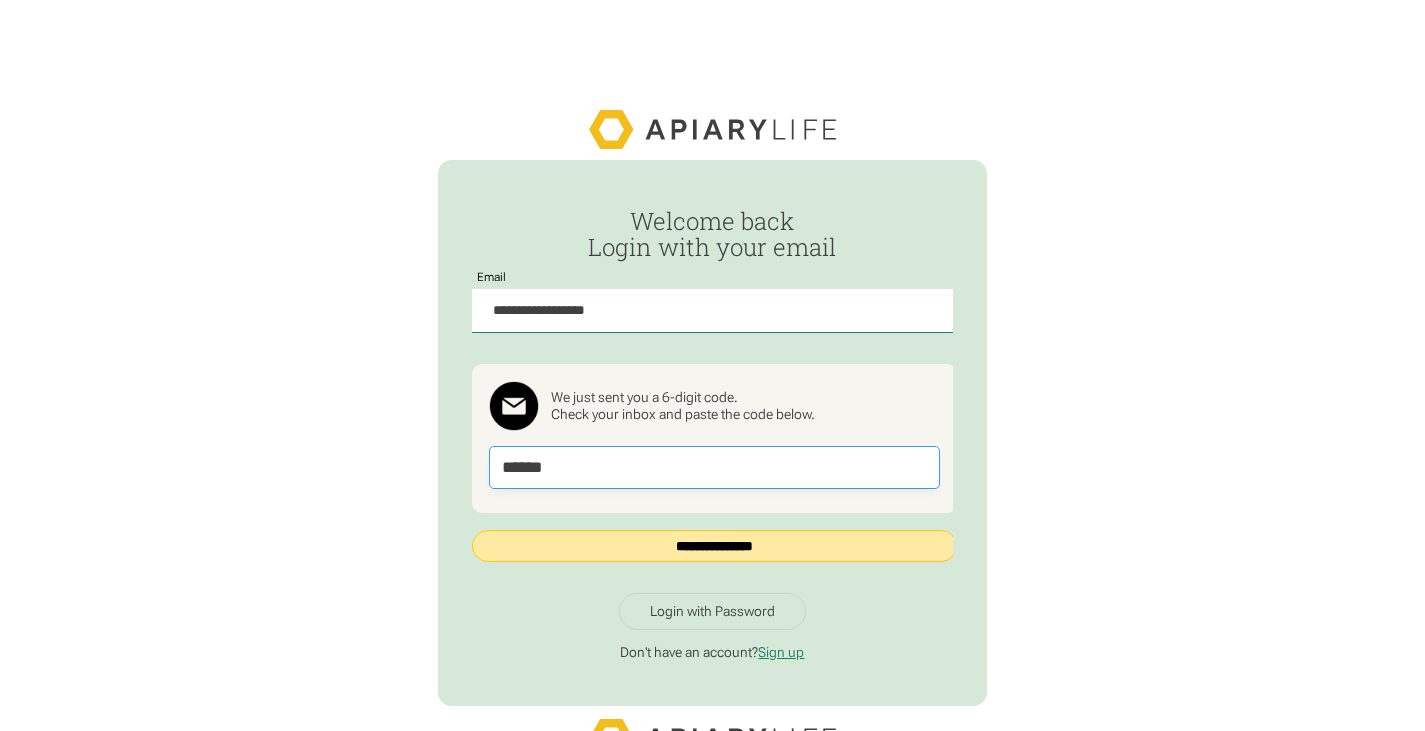 type on "******" 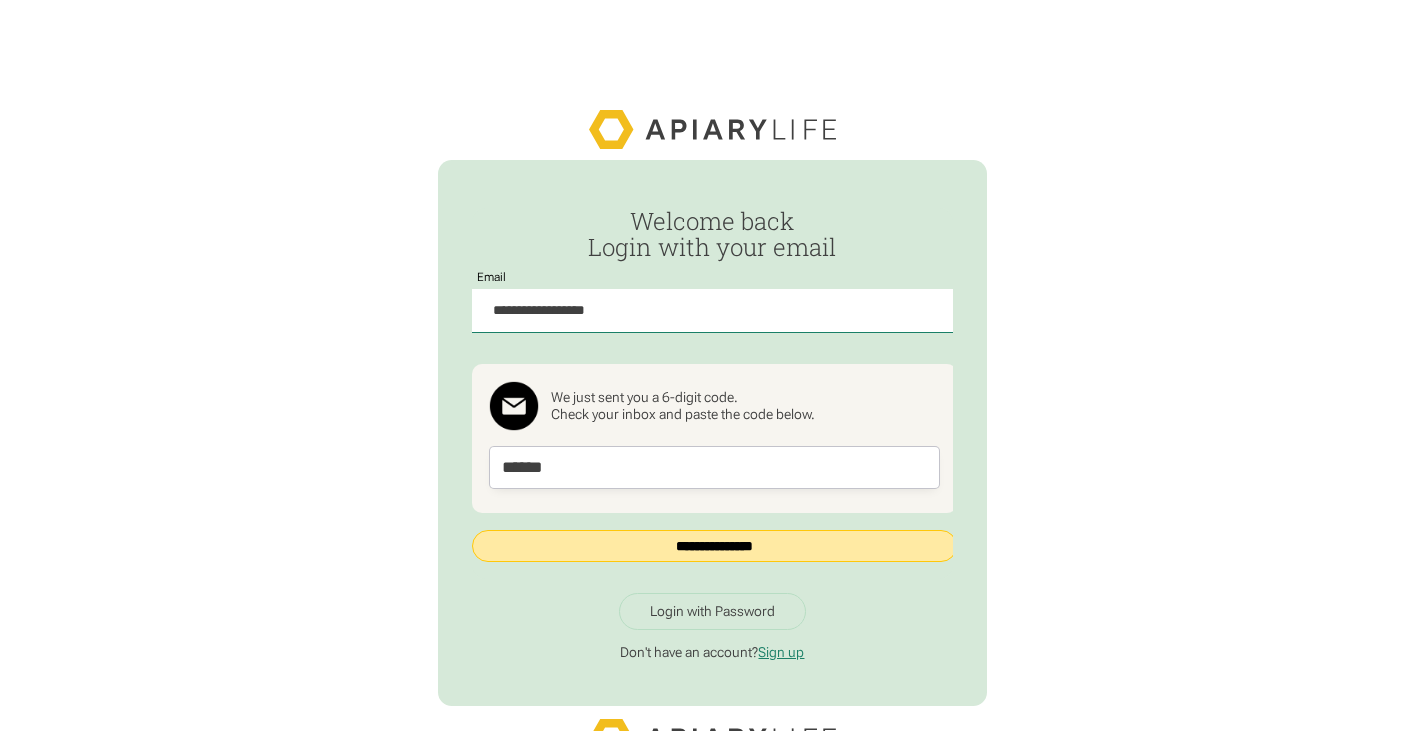 click on "**********" at bounding box center (714, 546) 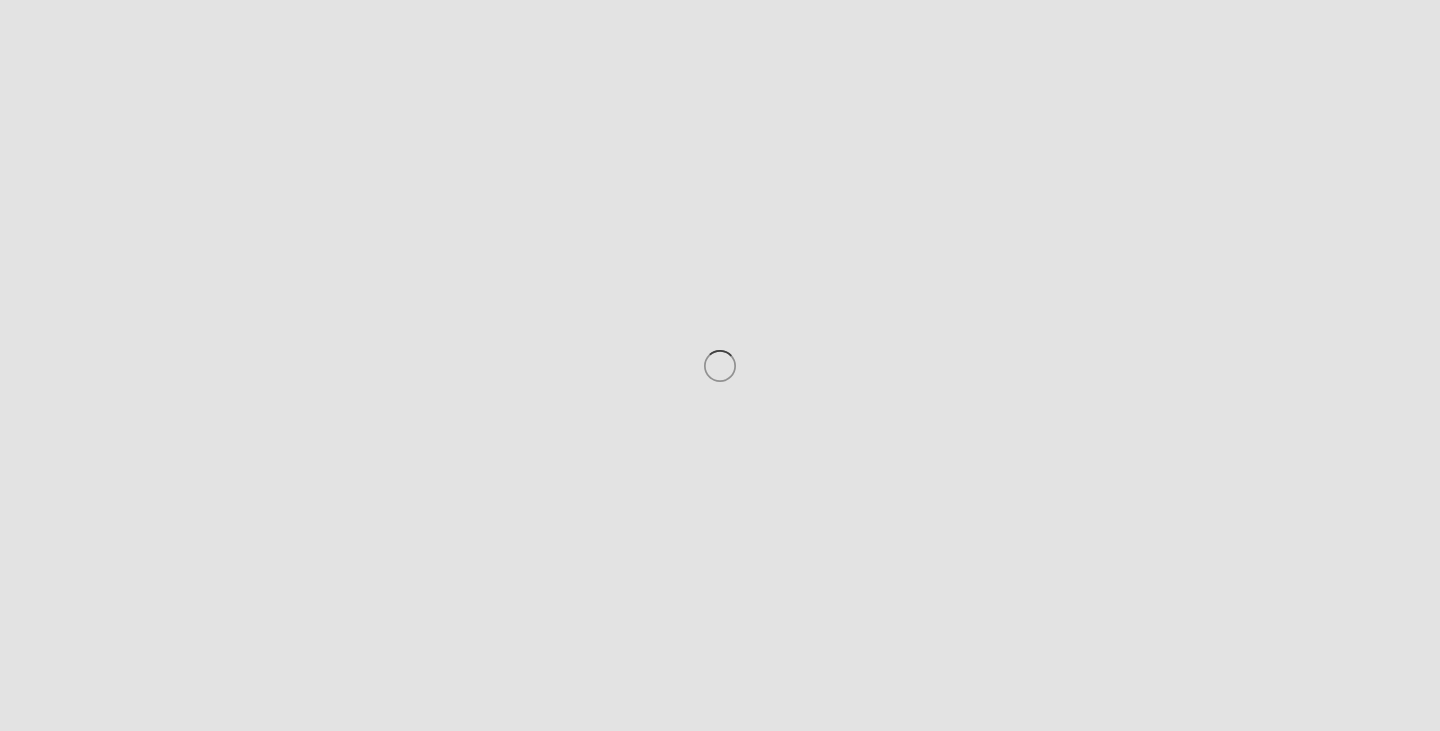 scroll, scrollTop: 0, scrollLeft: 0, axis: both 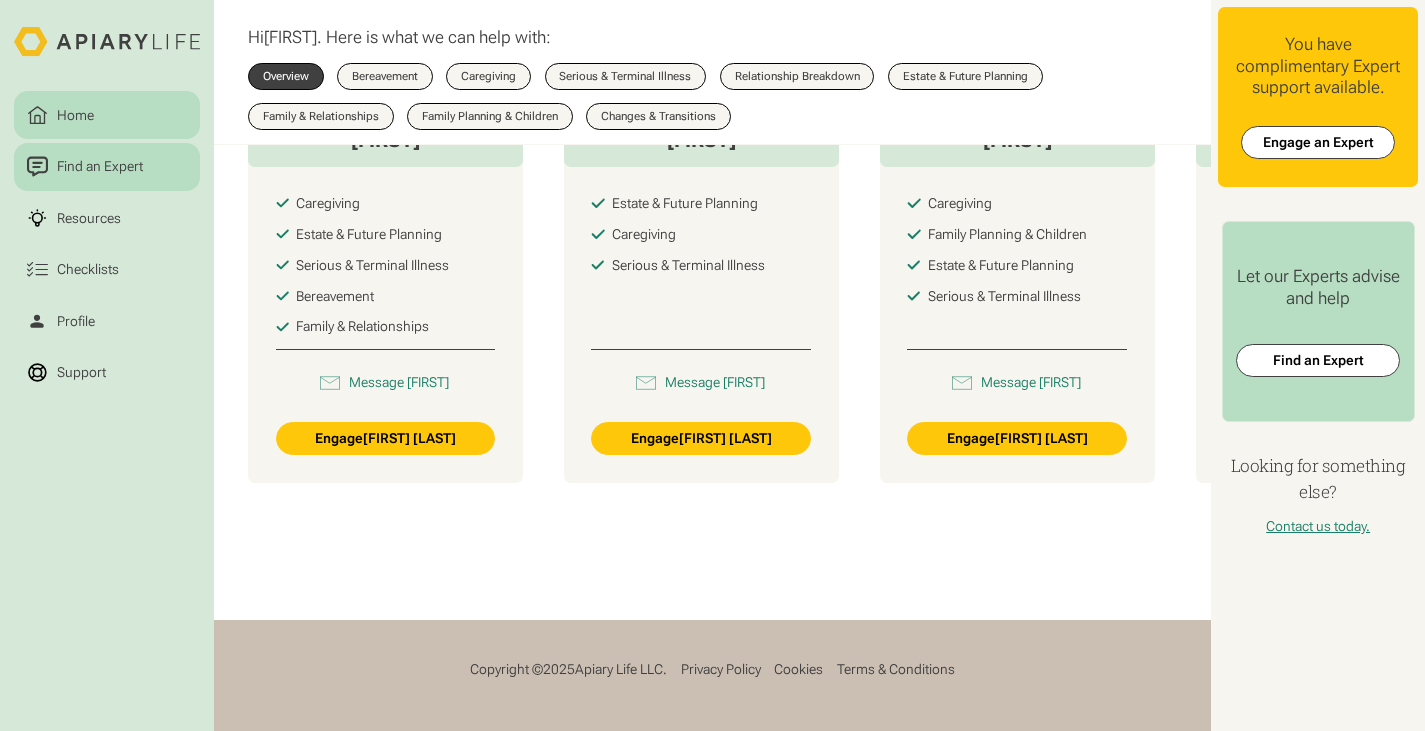 click on "Find an Expert" at bounding box center [99, 166] 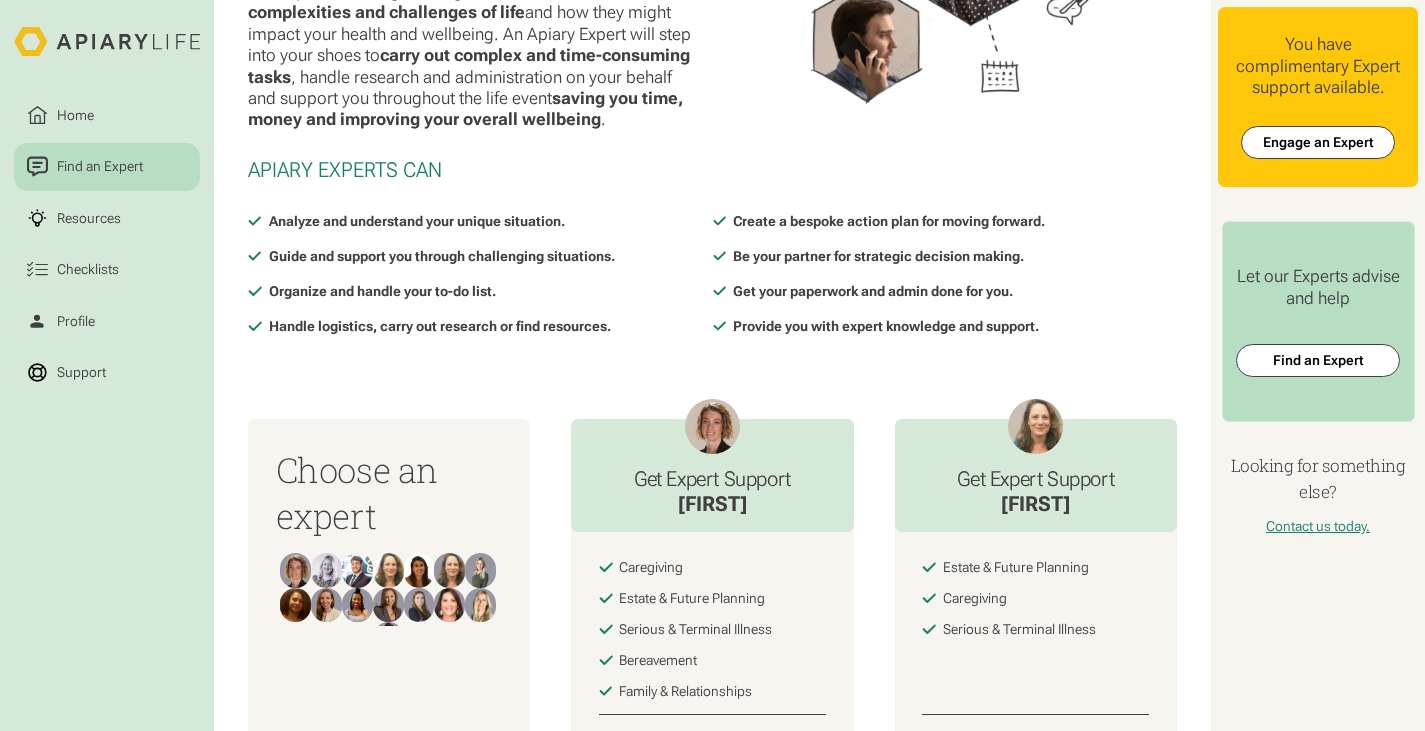 scroll, scrollTop: 0, scrollLeft: 0, axis: both 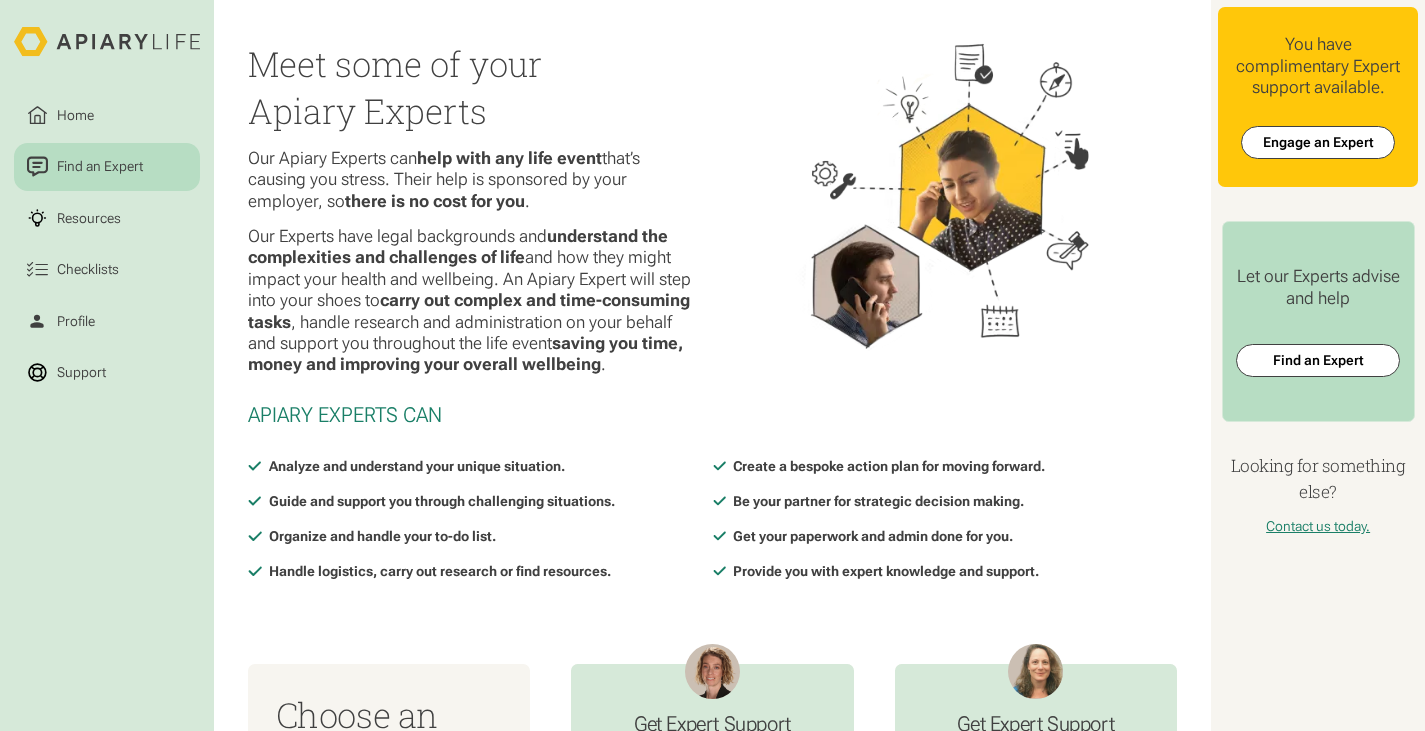 click on "Home
Find an Expert
Resources
Checklists
Profile
Support" at bounding box center [107, 387] 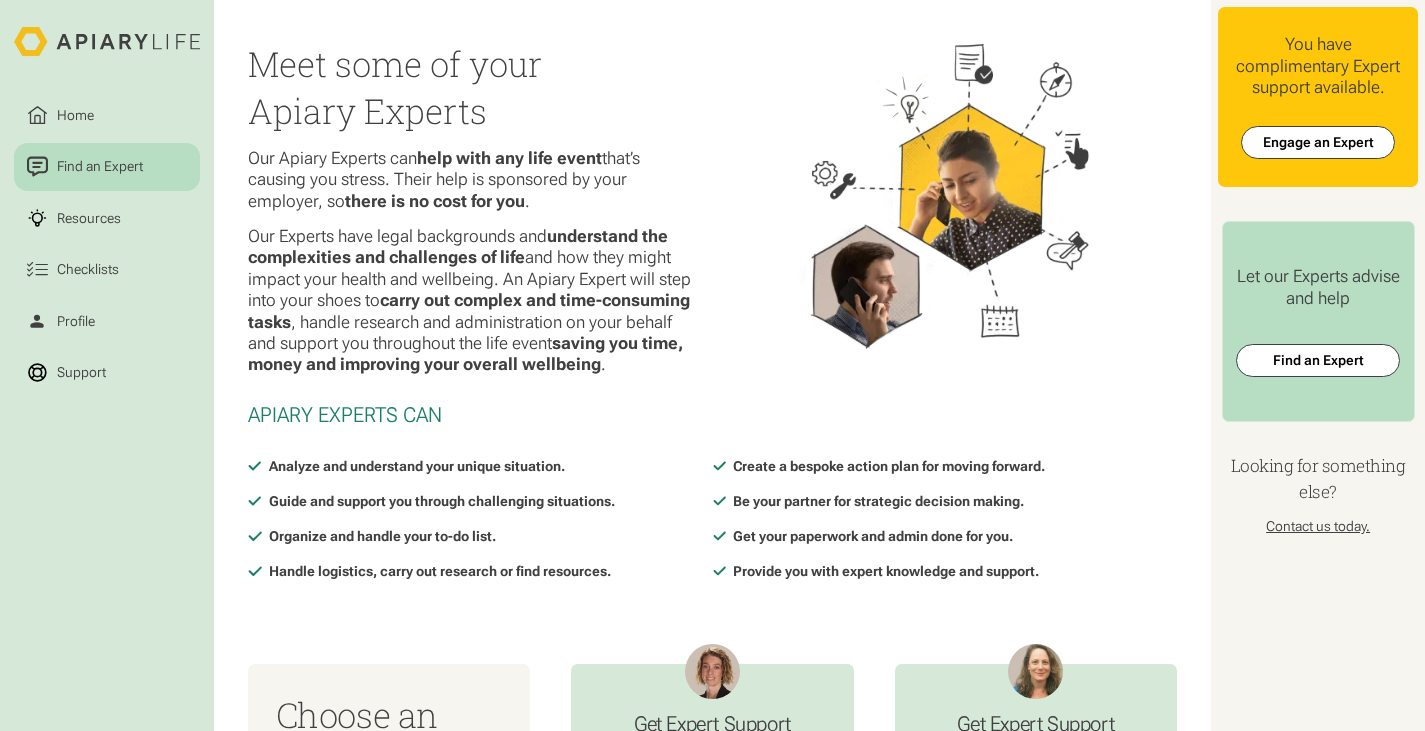 click on "Contact us today." at bounding box center (1318, 526) 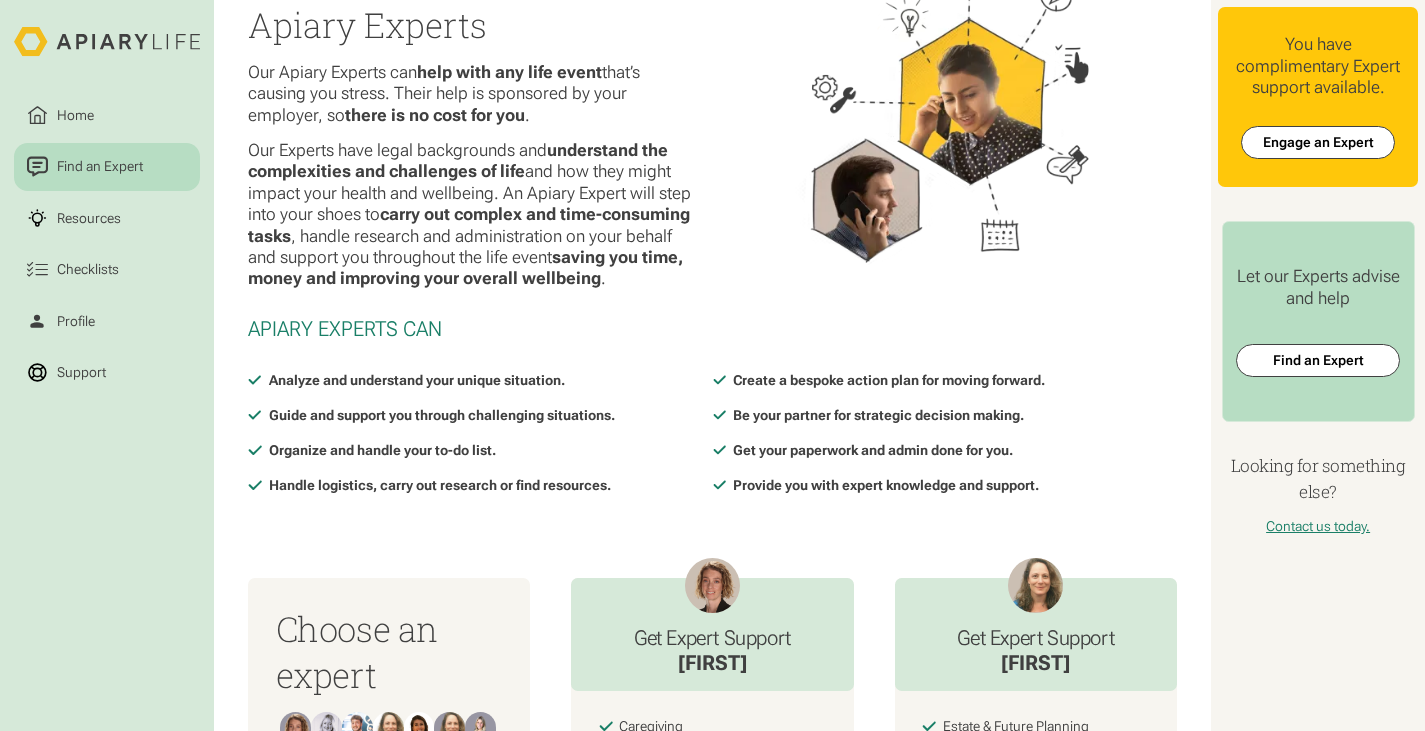 scroll, scrollTop: 0, scrollLeft: 0, axis: both 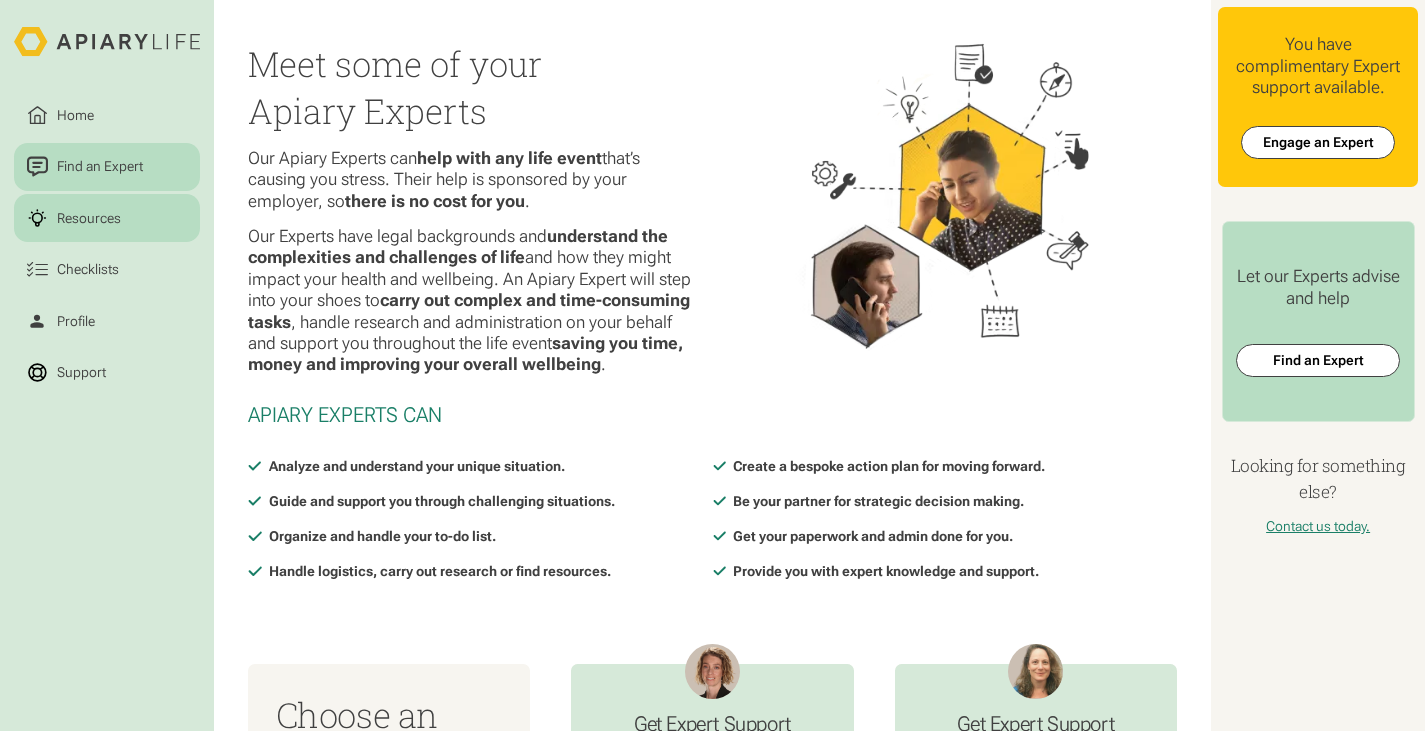 click on "Resources" at bounding box center (88, 218) 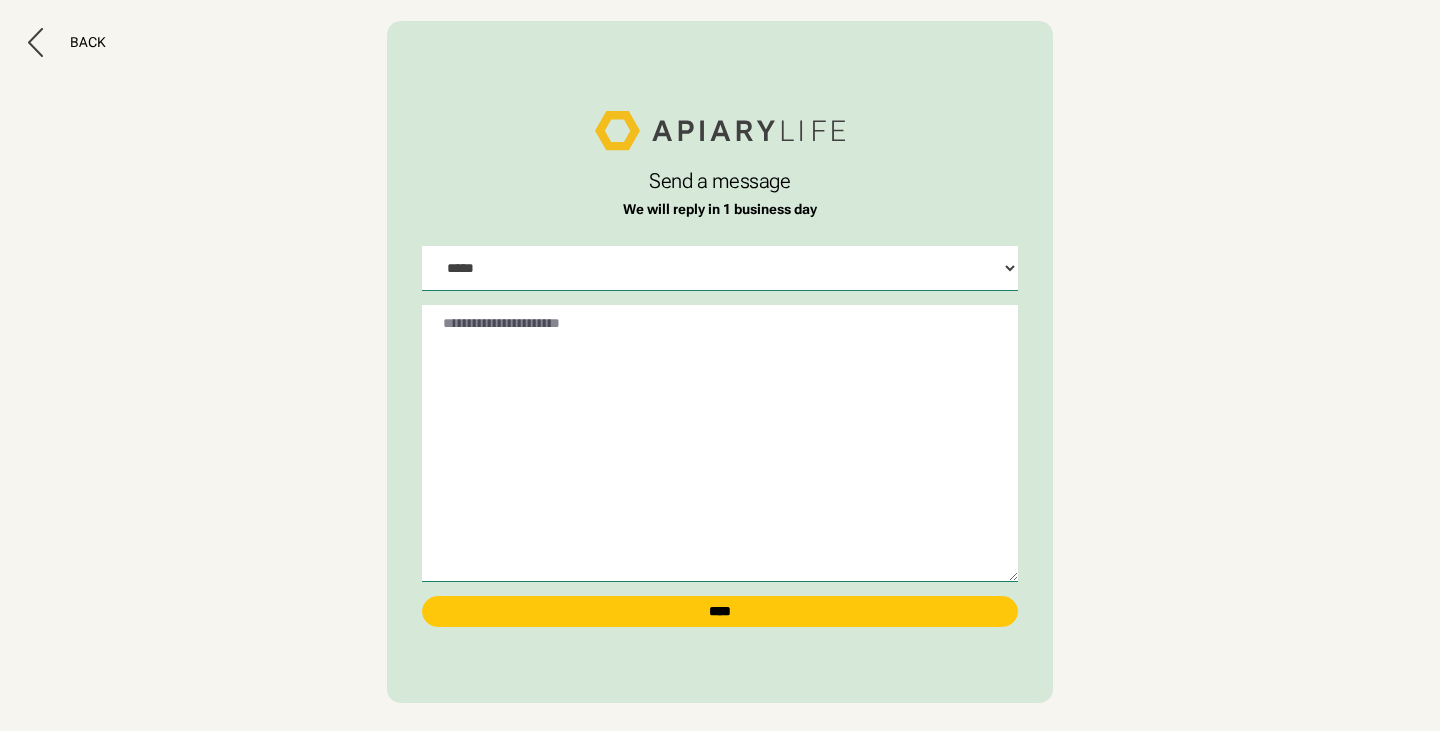 scroll, scrollTop: 0, scrollLeft: 0, axis: both 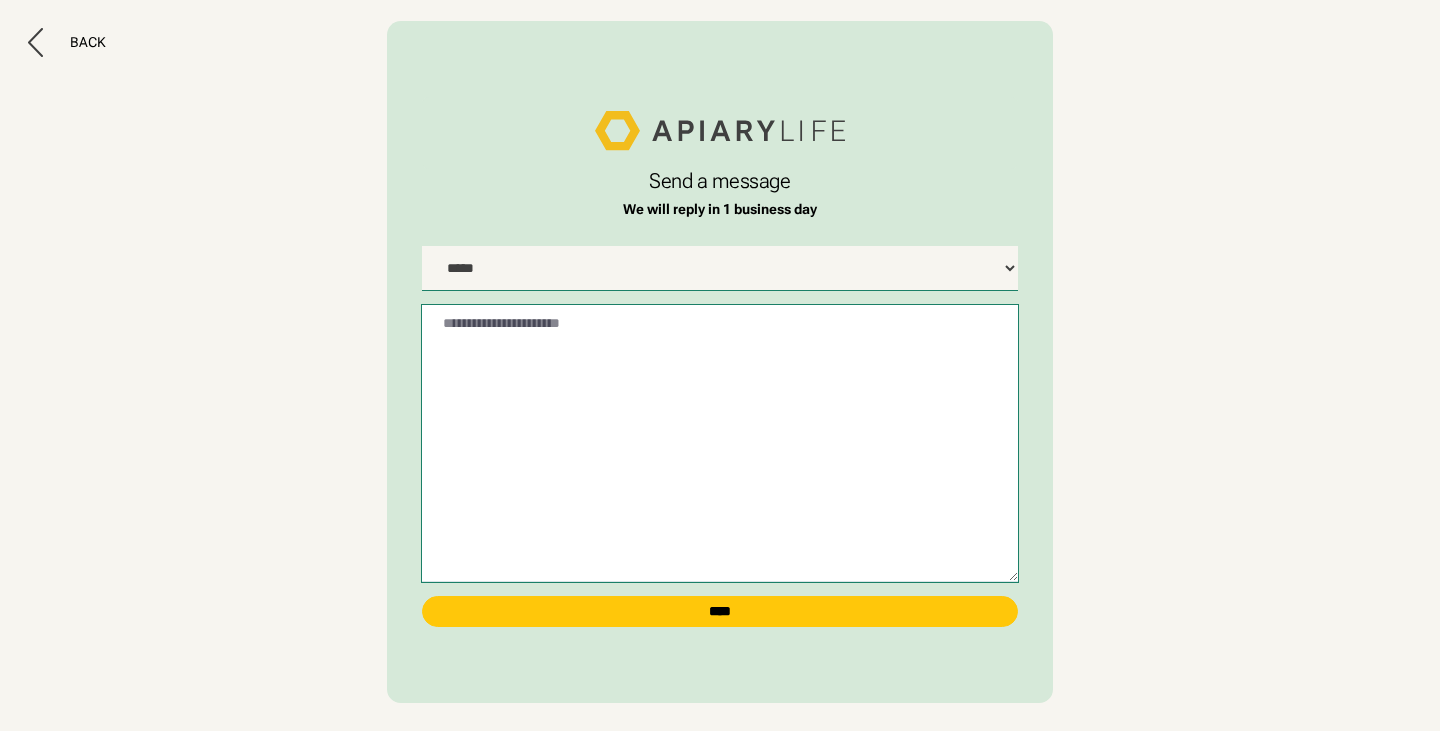 drag, startPoint x: 644, startPoint y: 385, endPoint x: 655, endPoint y: 275, distance: 110.54863 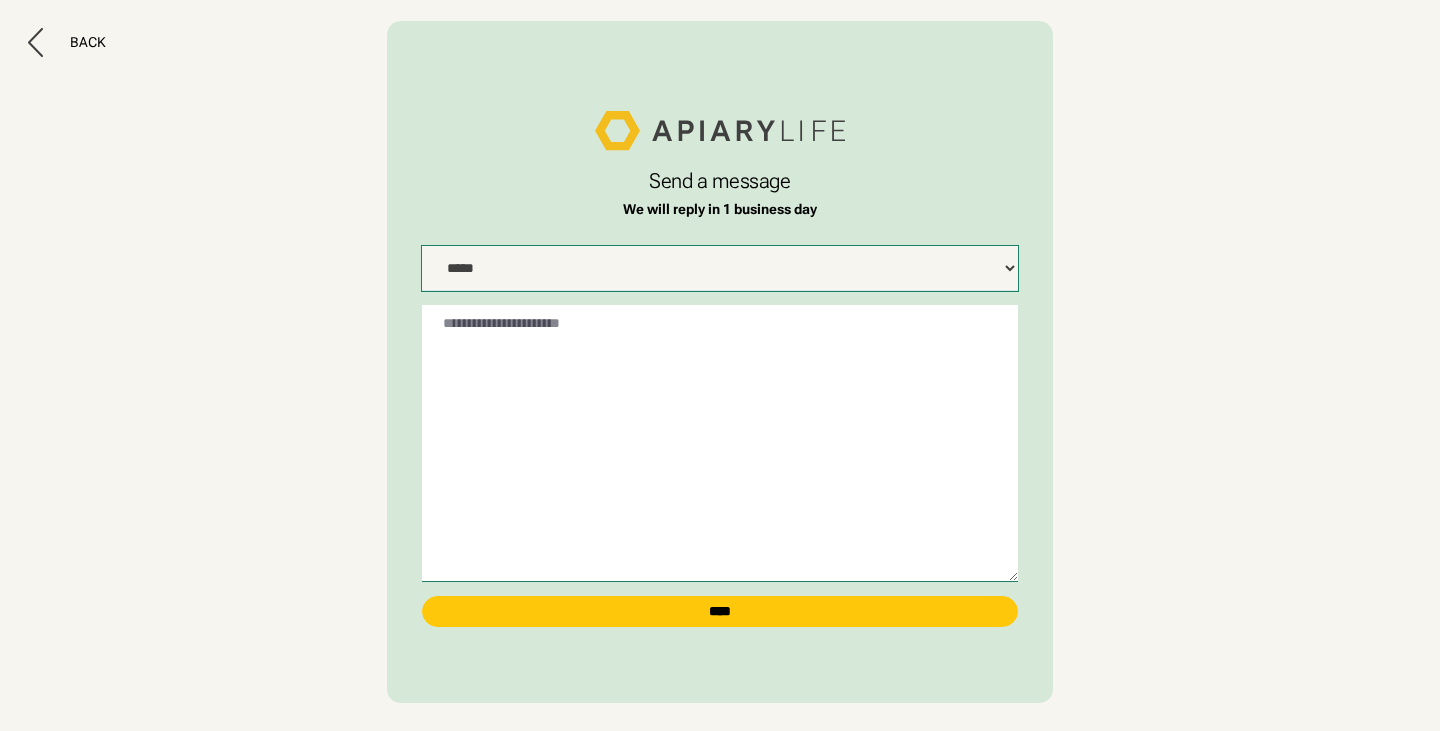 click on "**********" at bounding box center (720, 268) 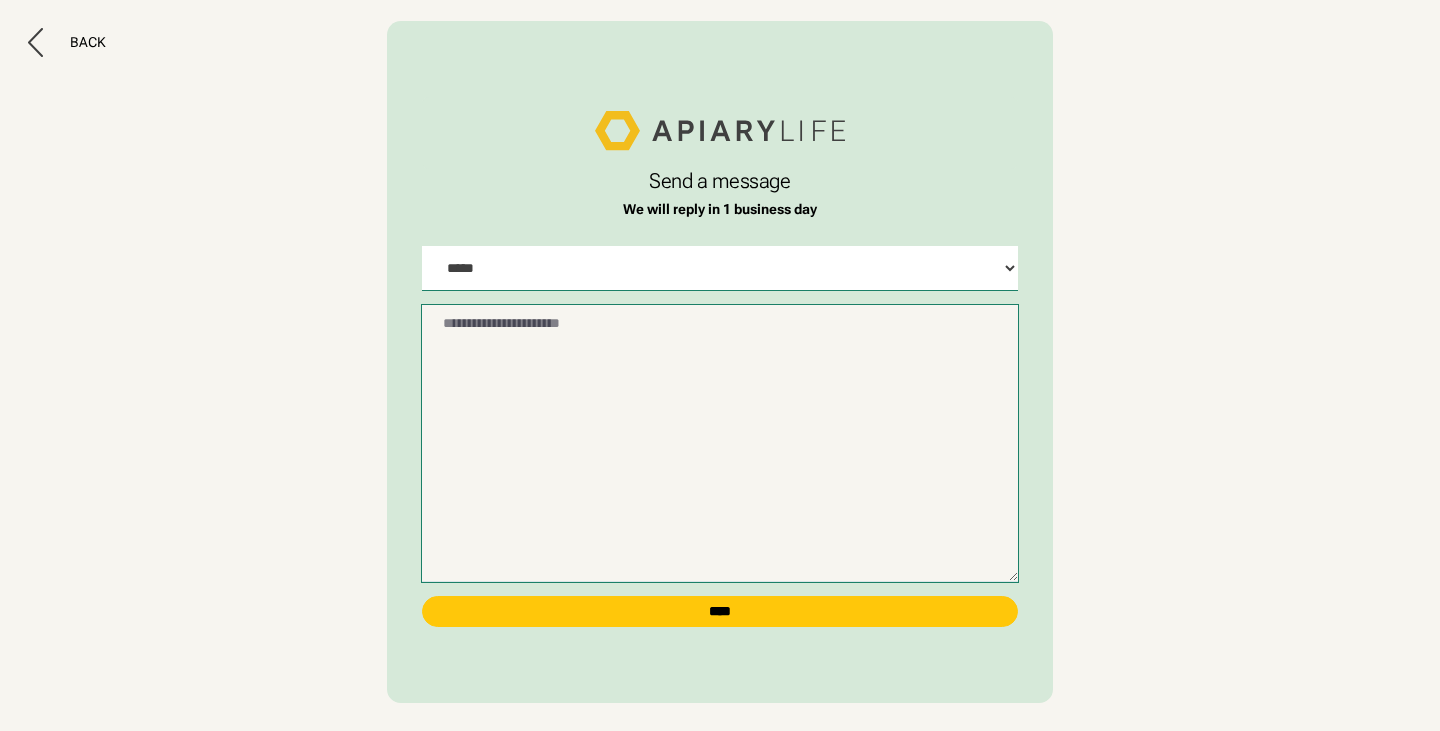 click at bounding box center (720, 443) 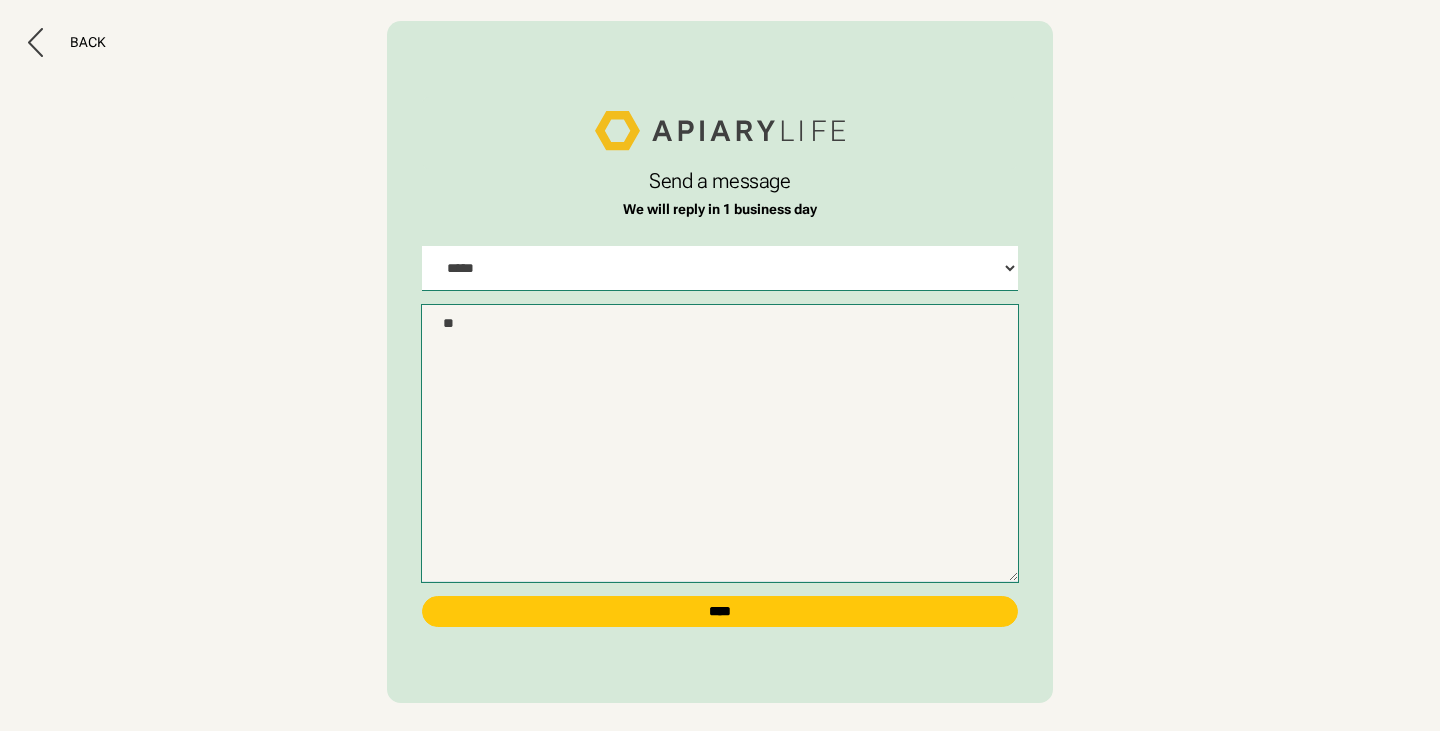 type on "*" 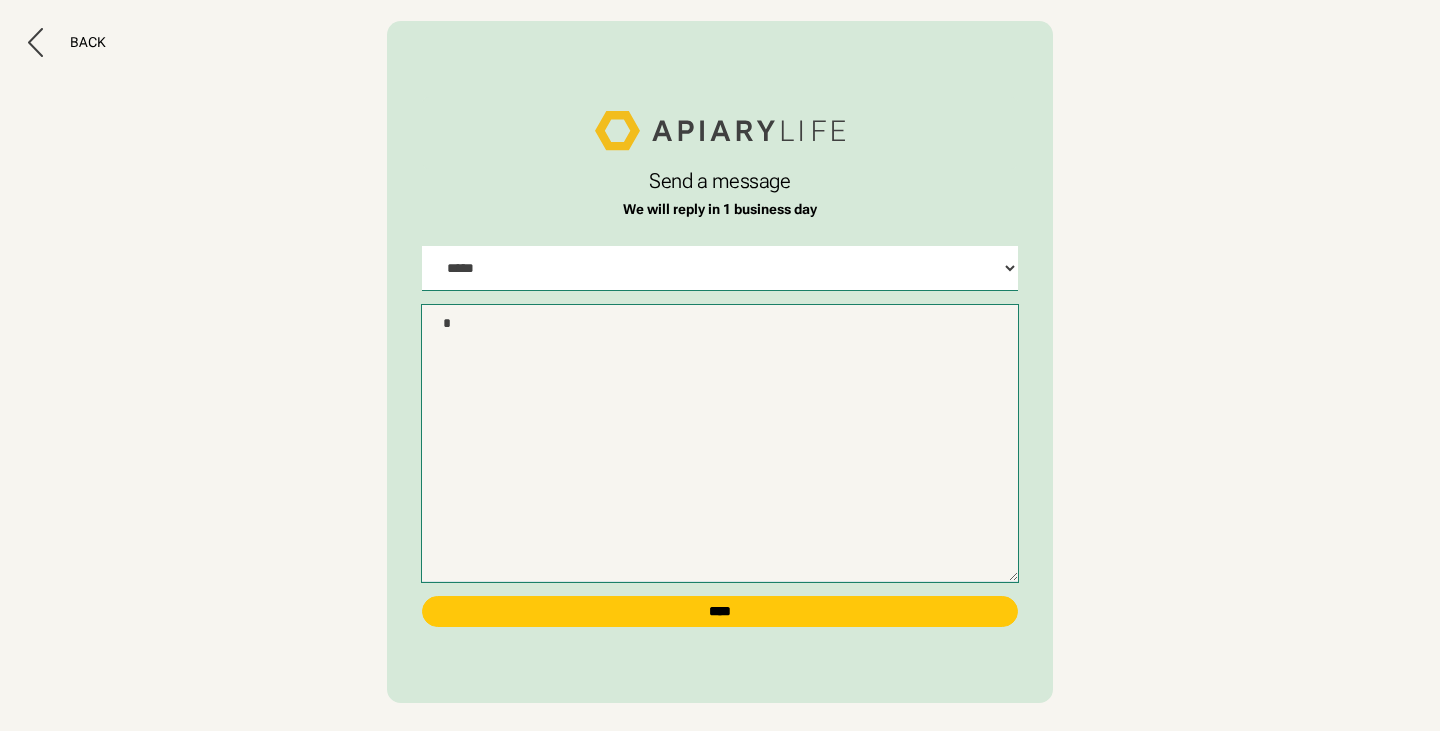 type 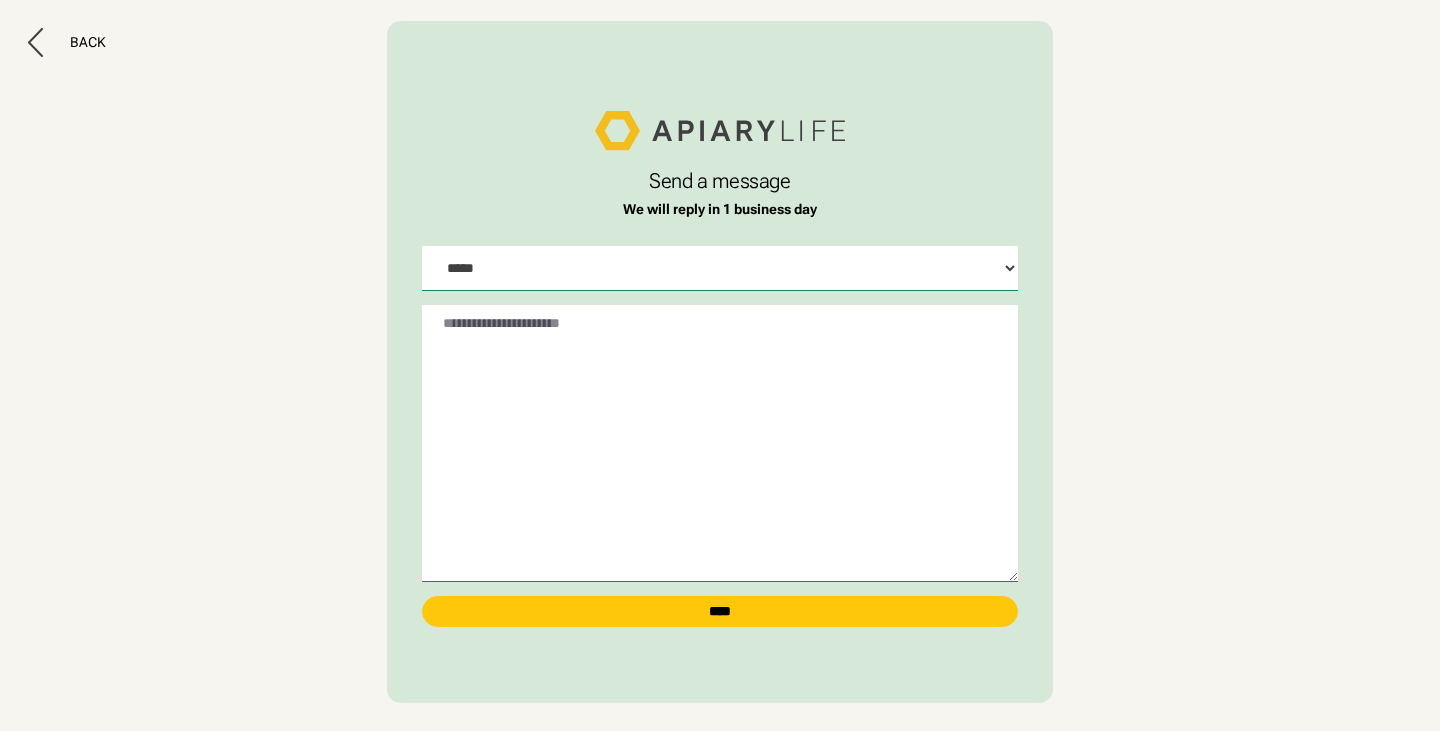 click on "Back" at bounding box center [720, 42] 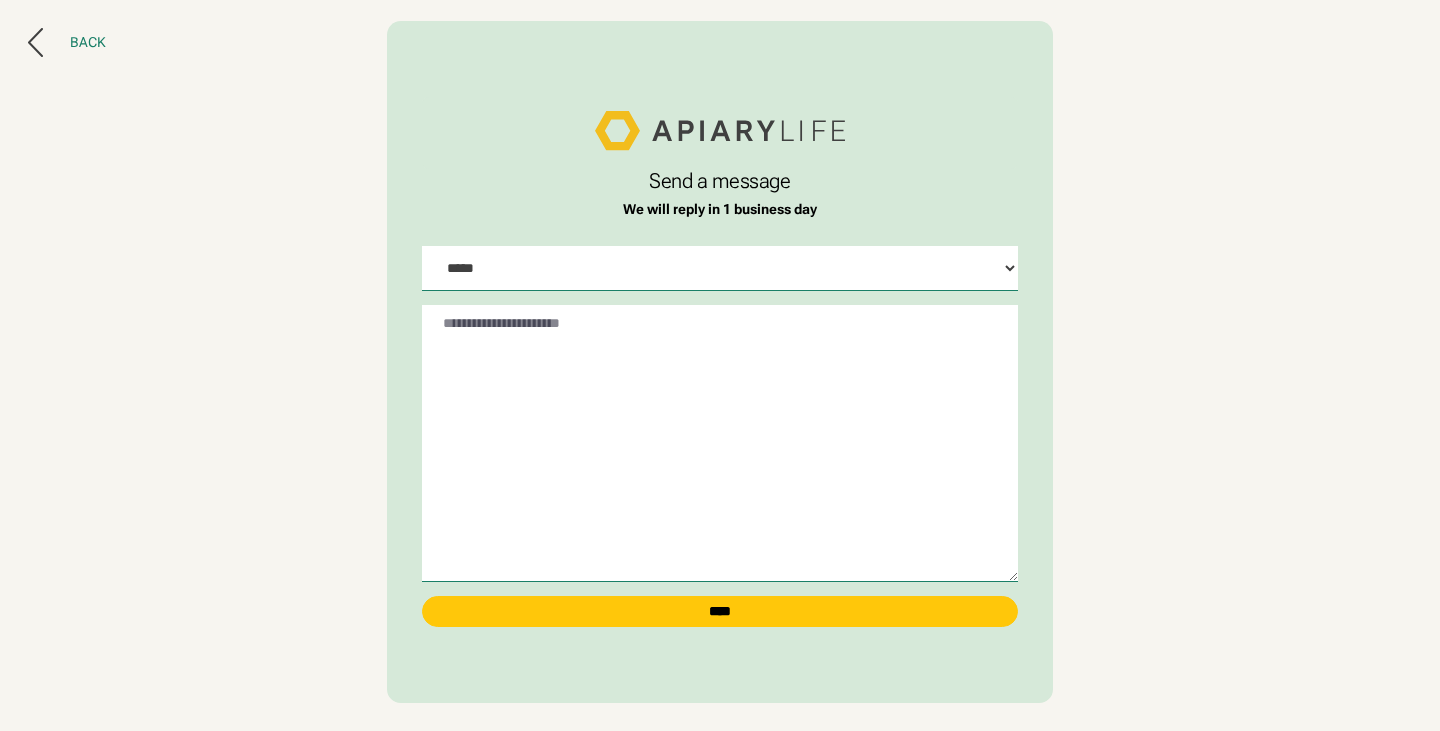 click on "Back" at bounding box center (88, 42) 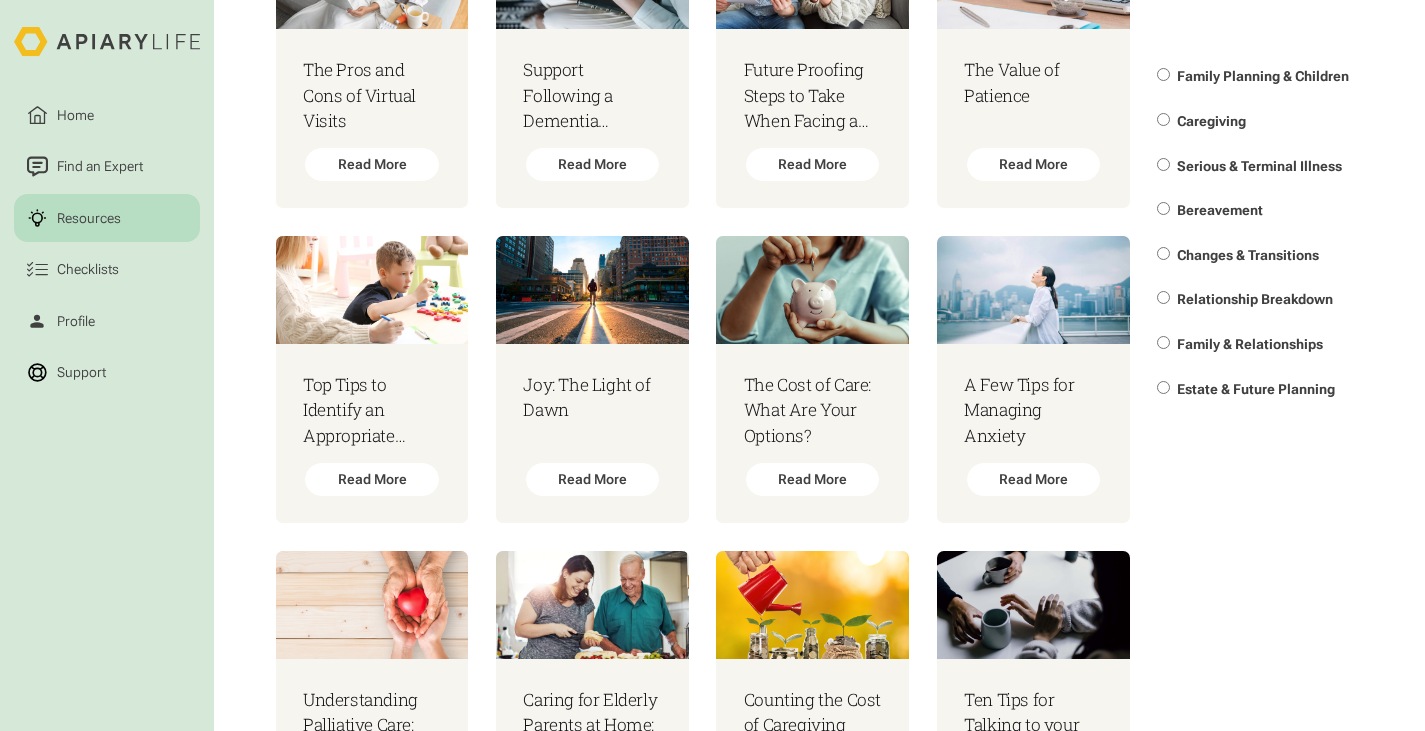 scroll, scrollTop: 4688, scrollLeft: 0, axis: vertical 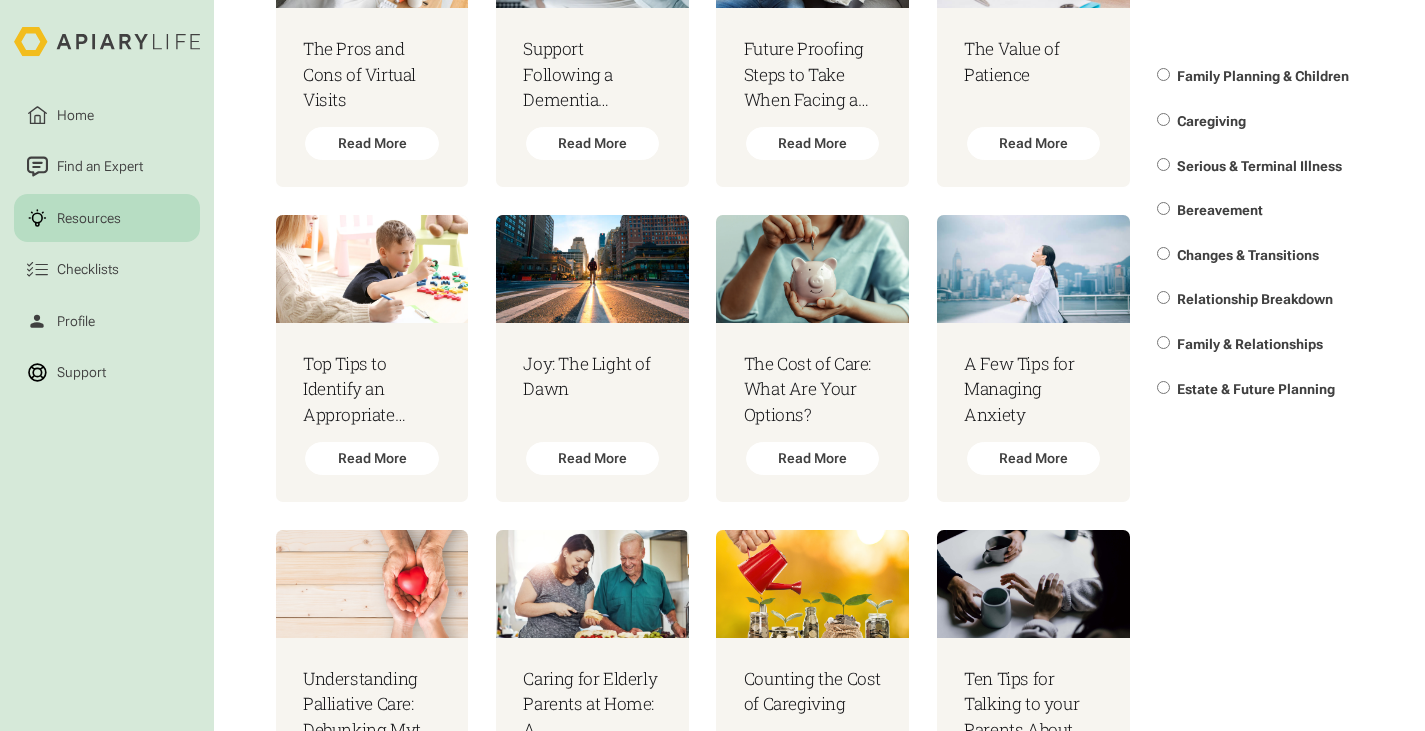 click on "Read More" at bounding box center (592, -1115) 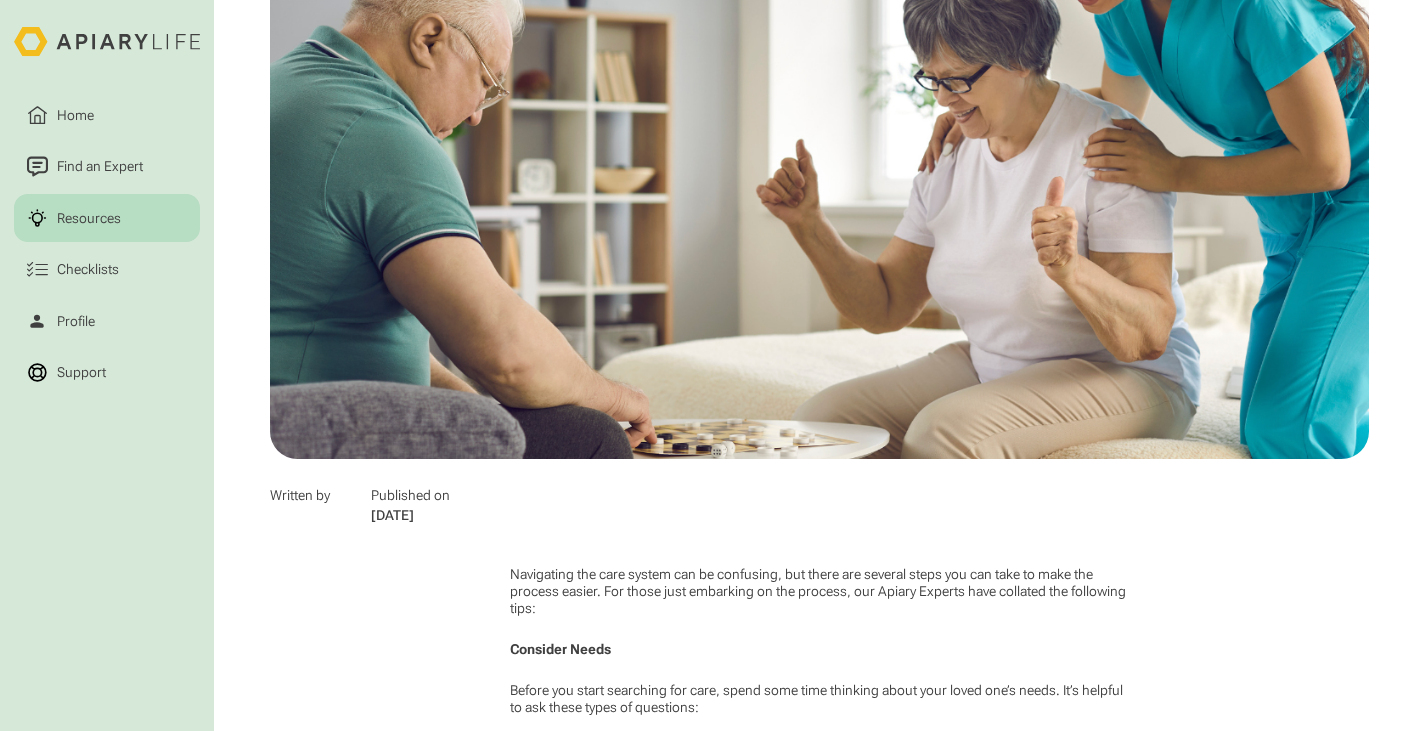 scroll, scrollTop: 0, scrollLeft: 0, axis: both 